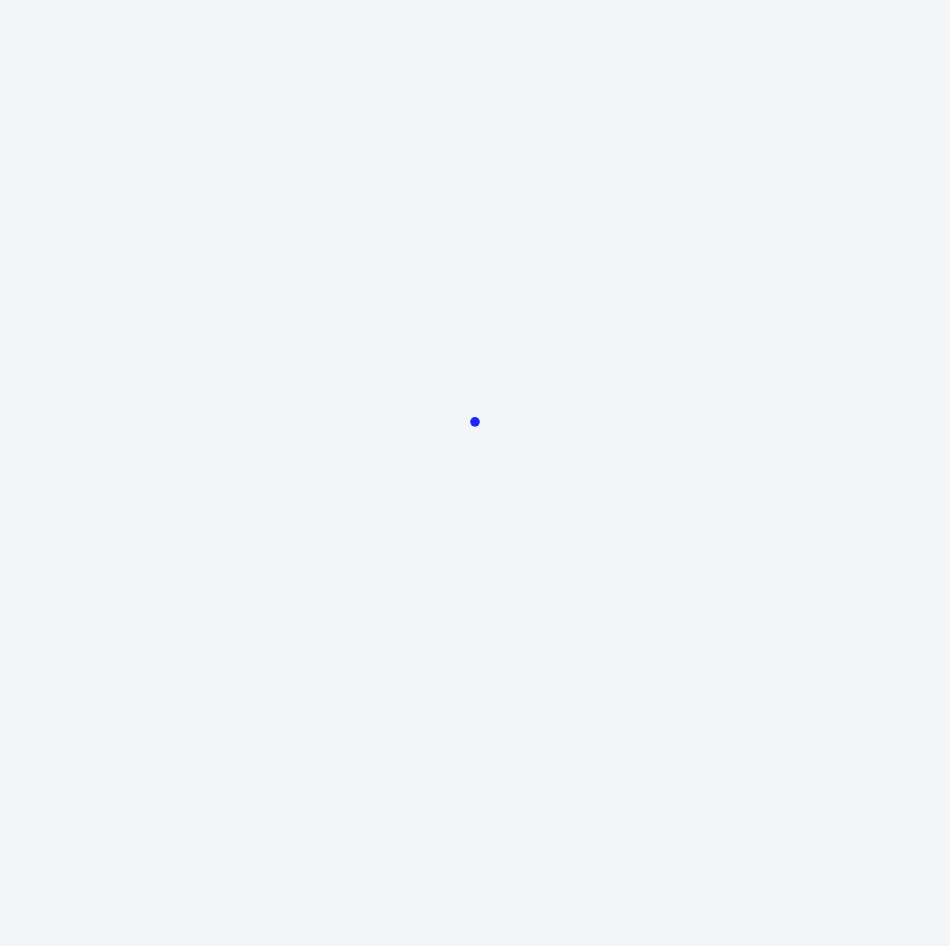 scroll, scrollTop: 0, scrollLeft: 0, axis: both 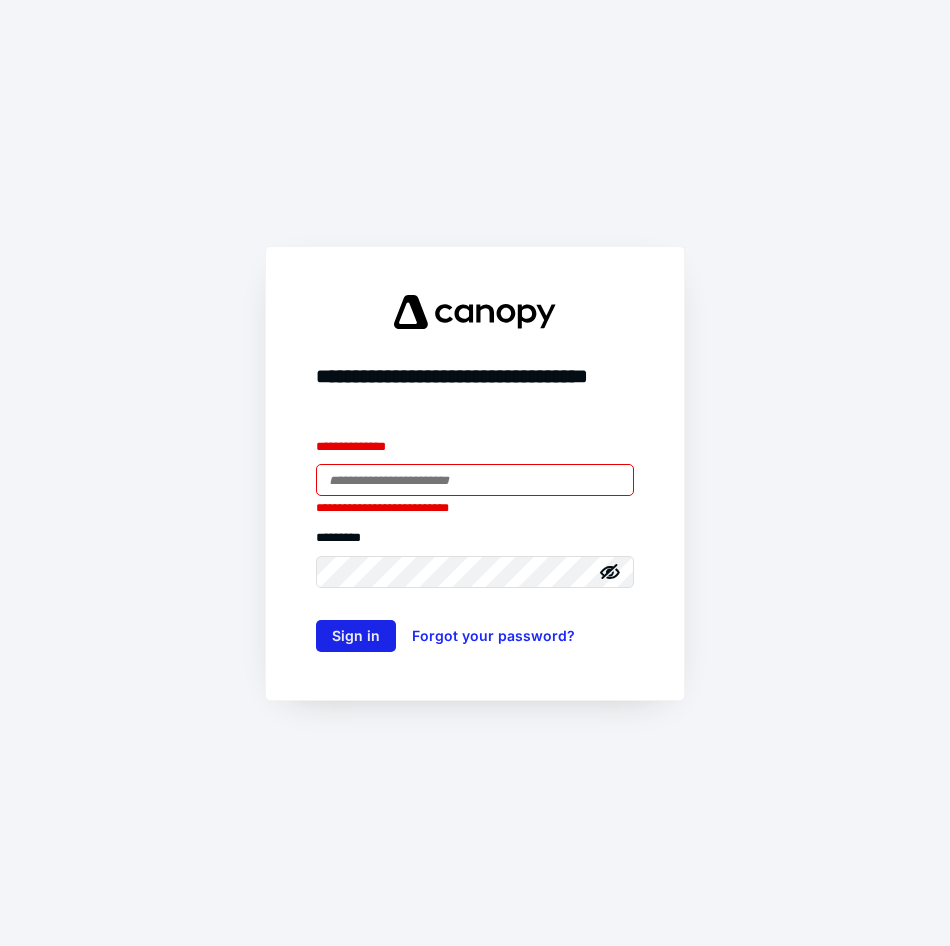 type on "**********" 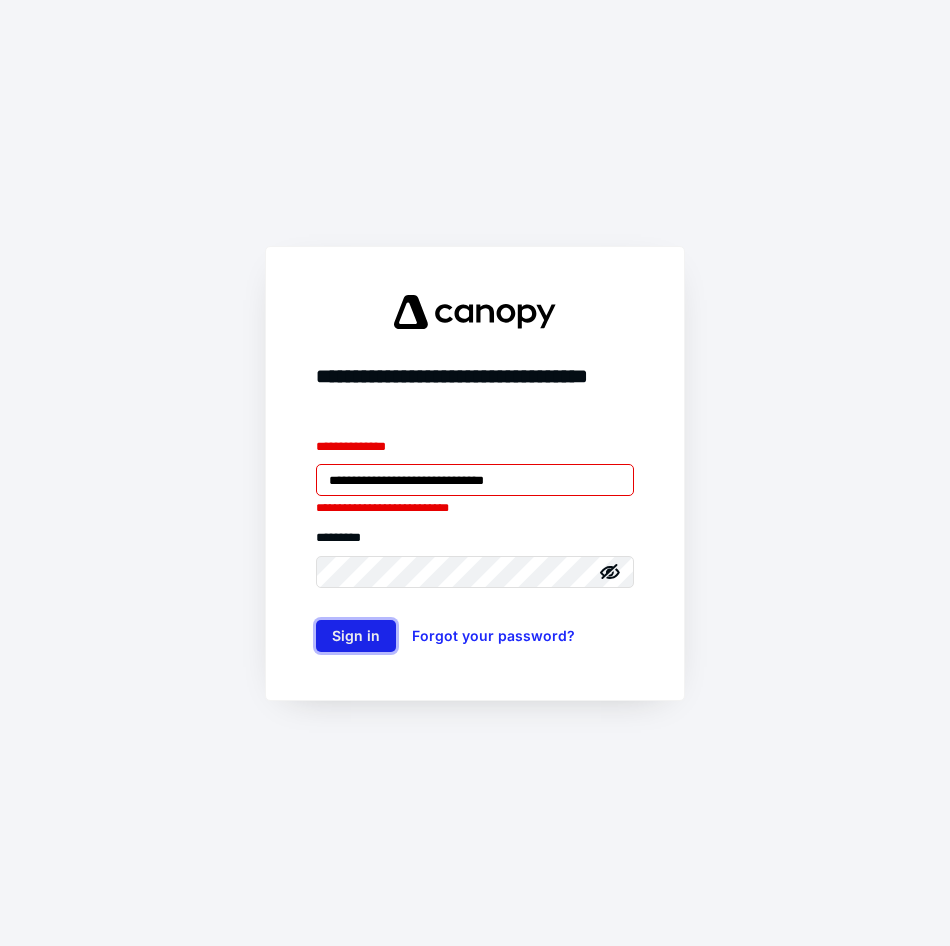 click on "Sign in" at bounding box center (356, 636) 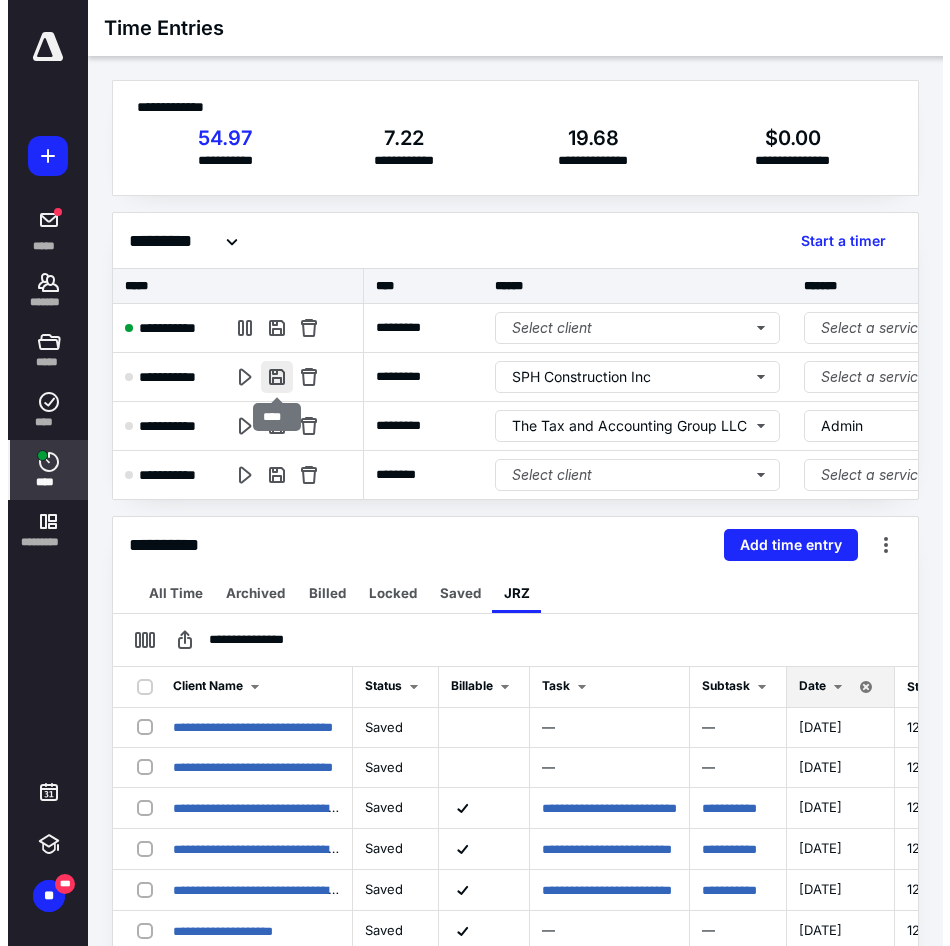 scroll, scrollTop: 0, scrollLeft: 0, axis: both 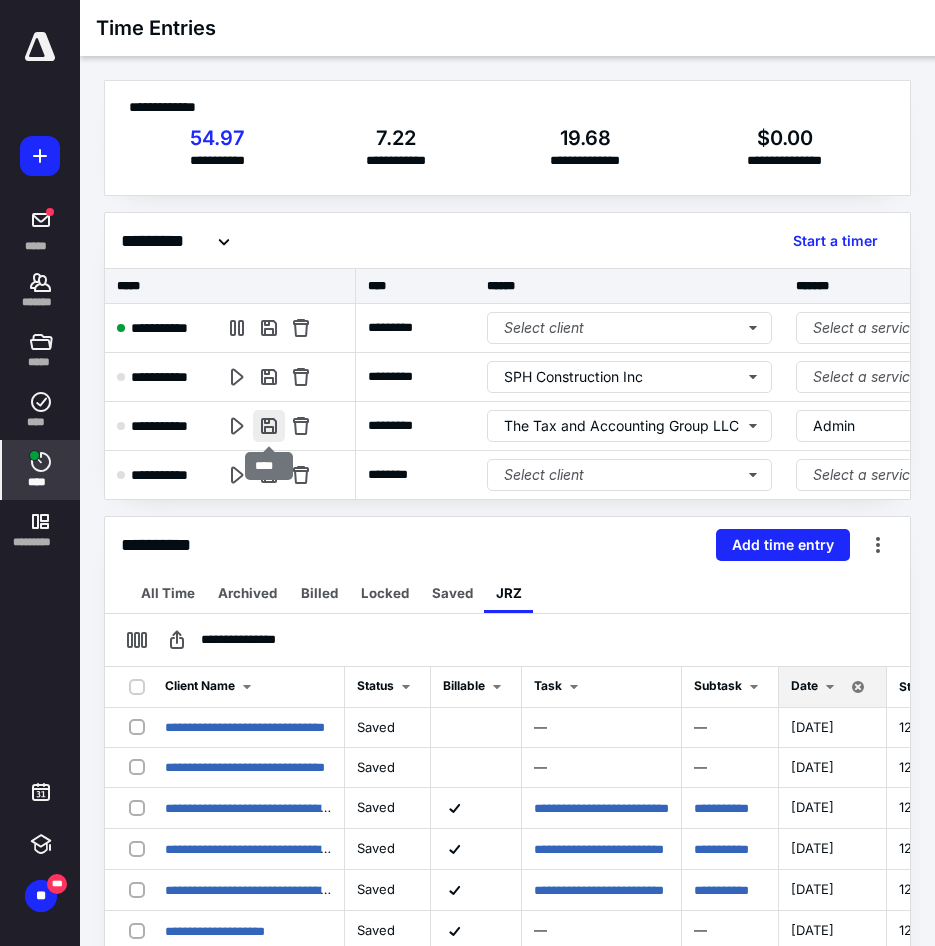 click at bounding box center (269, 426) 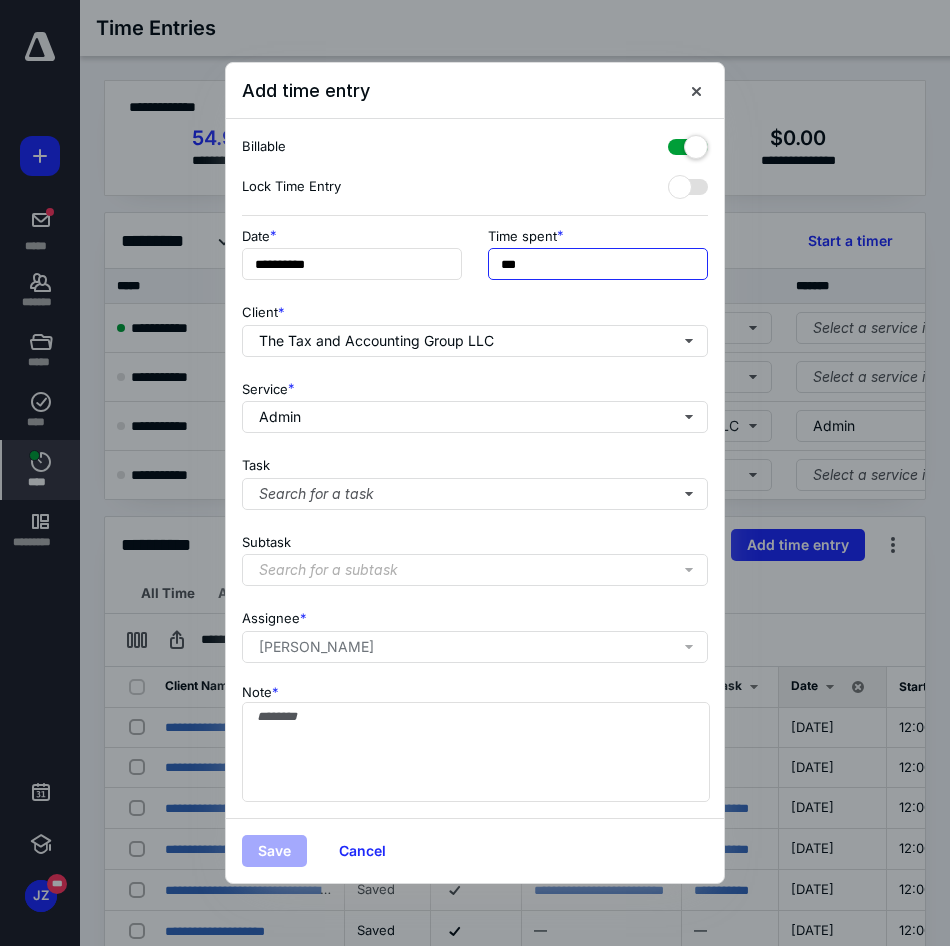 click on "***" at bounding box center [598, 264] 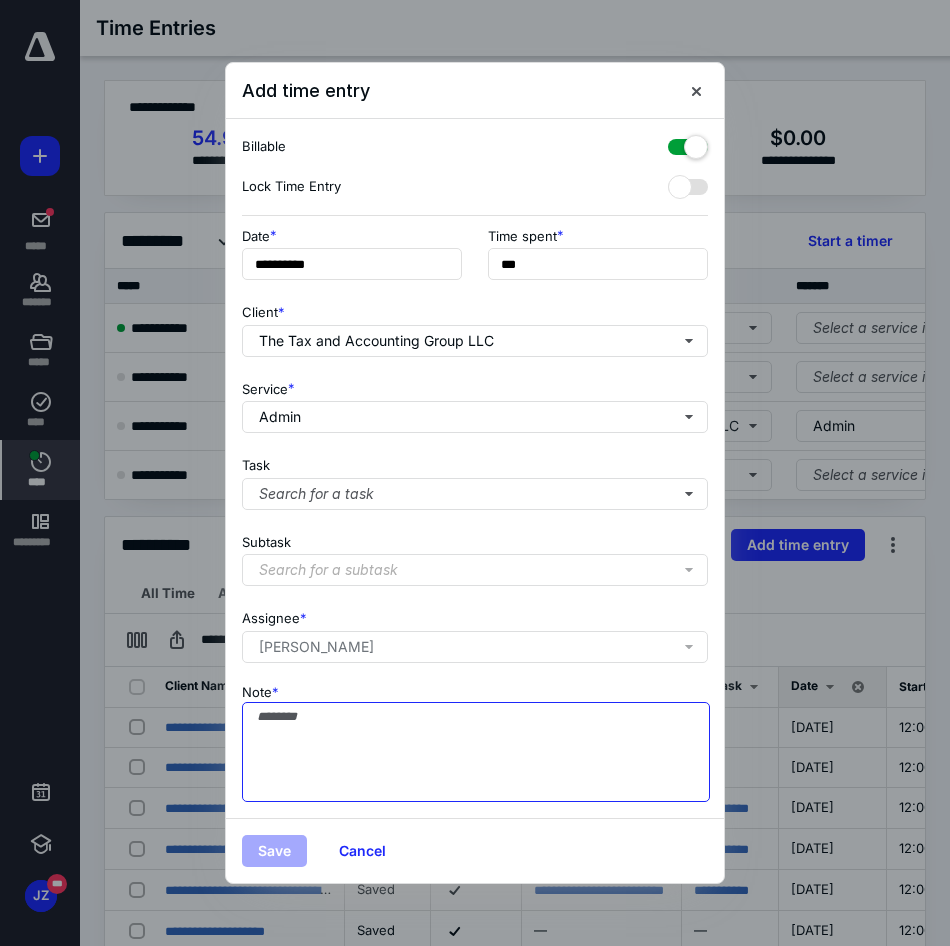 click on "Note *" at bounding box center (476, 752) 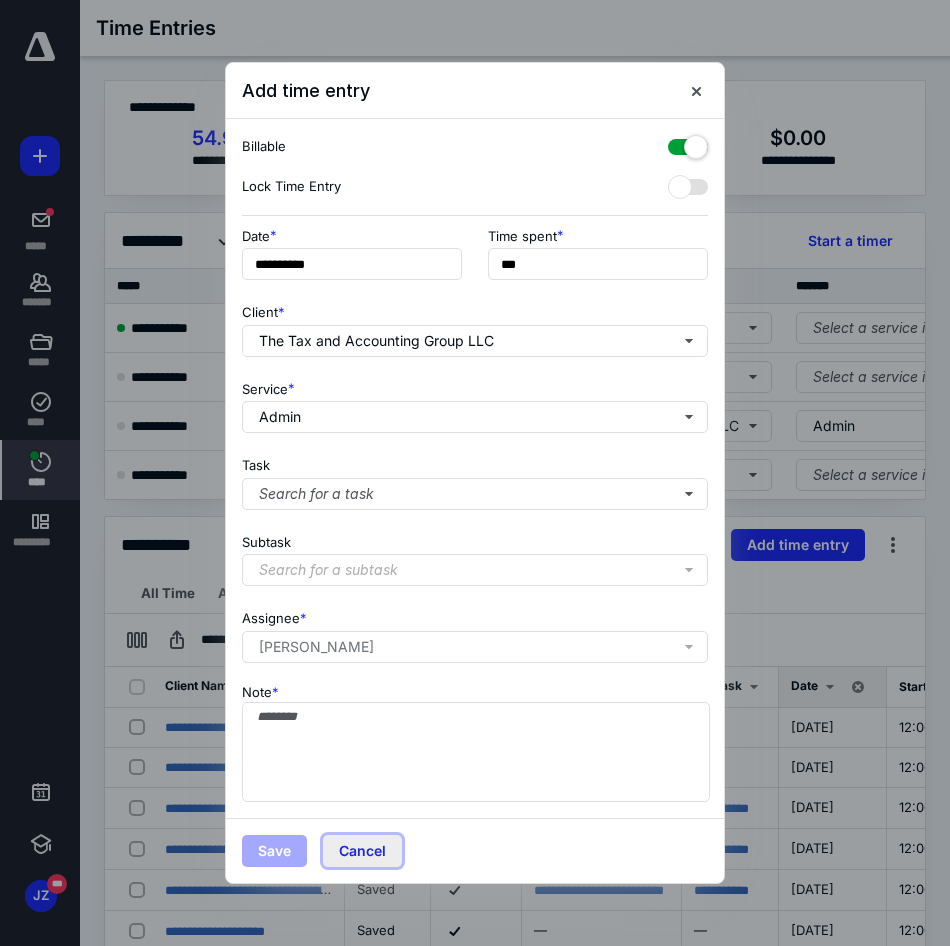click on "Cancel" at bounding box center (362, 851) 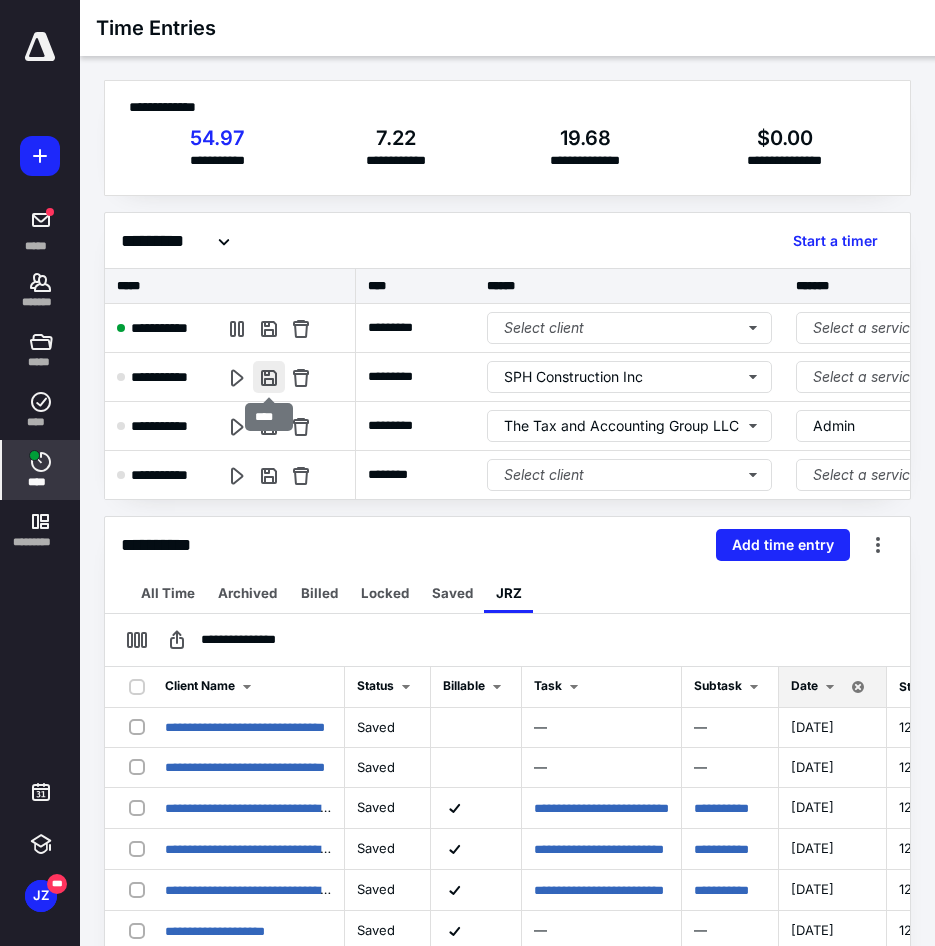 click at bounding box center (269, 377) 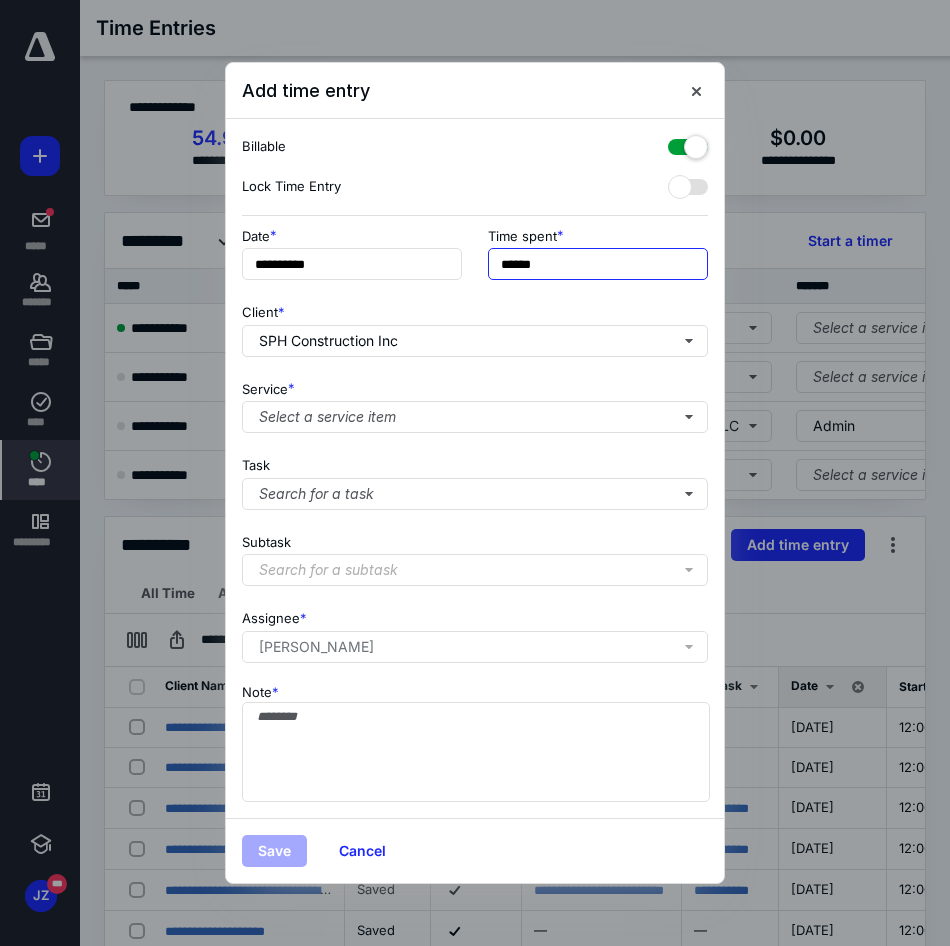 click on "******" at bounding box center [598, 264] 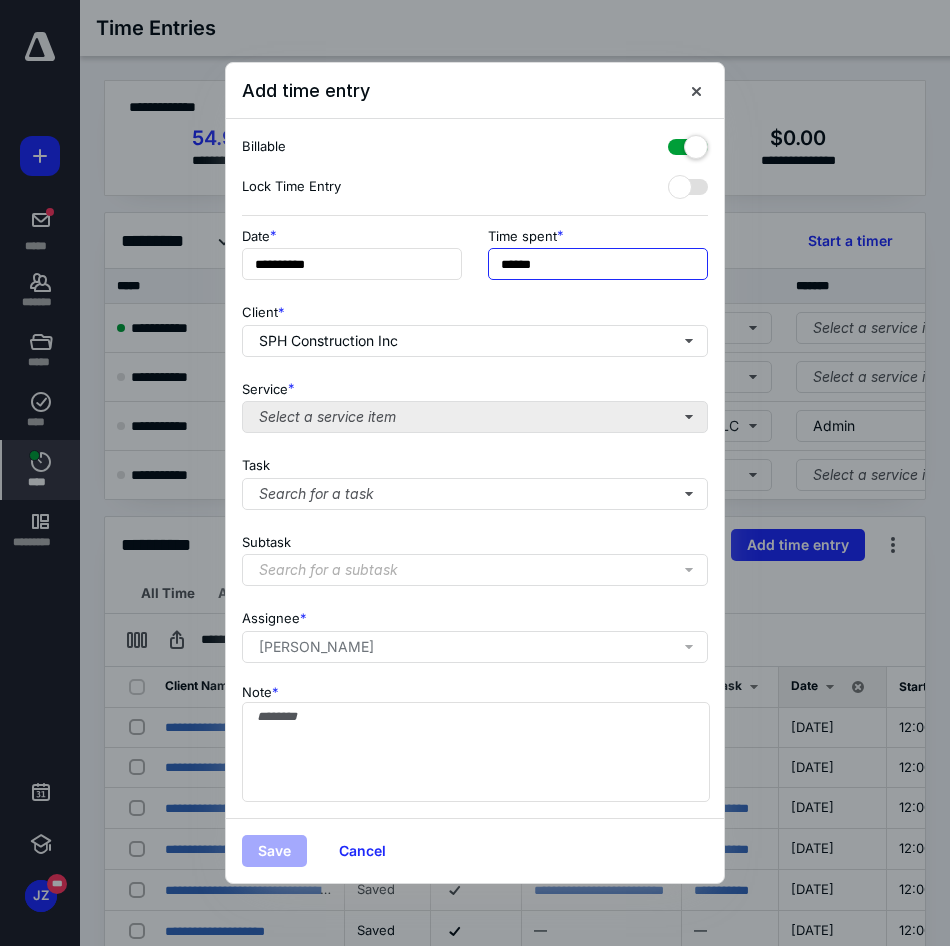 type on "******" 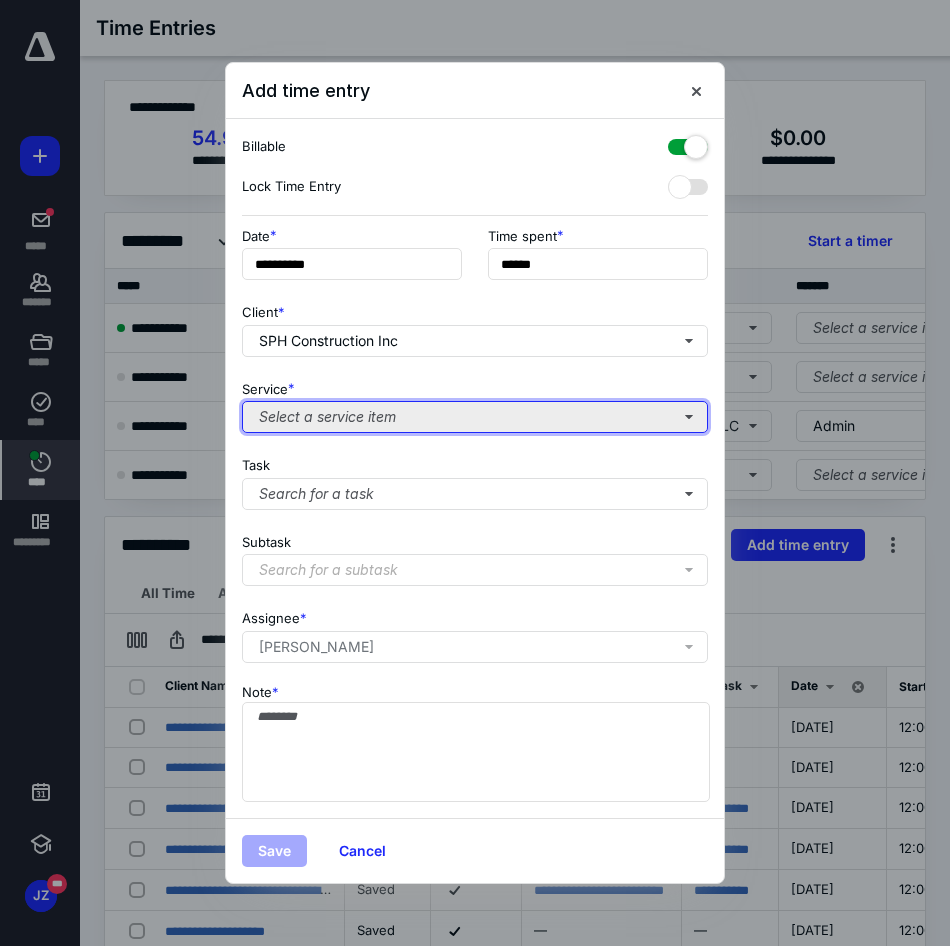 click on "Select a service item" at bounding box center [475, 417] 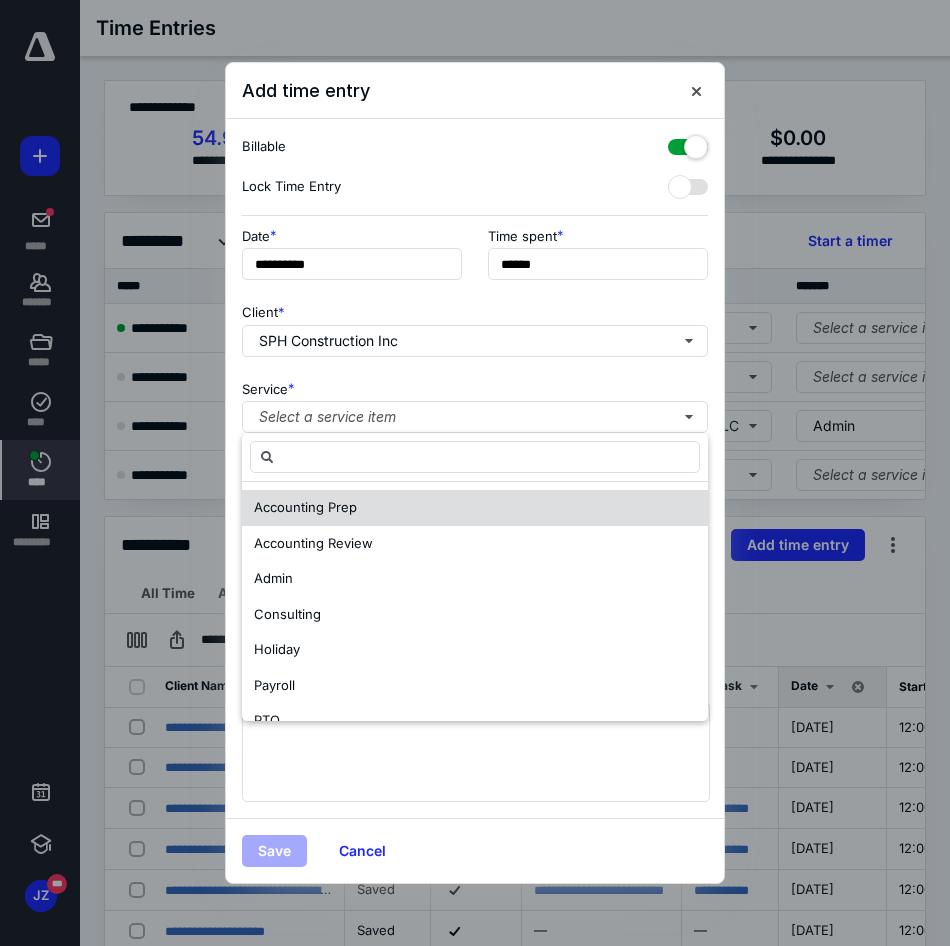 click on "Accounting Prep" at bounding box center [305, 508] 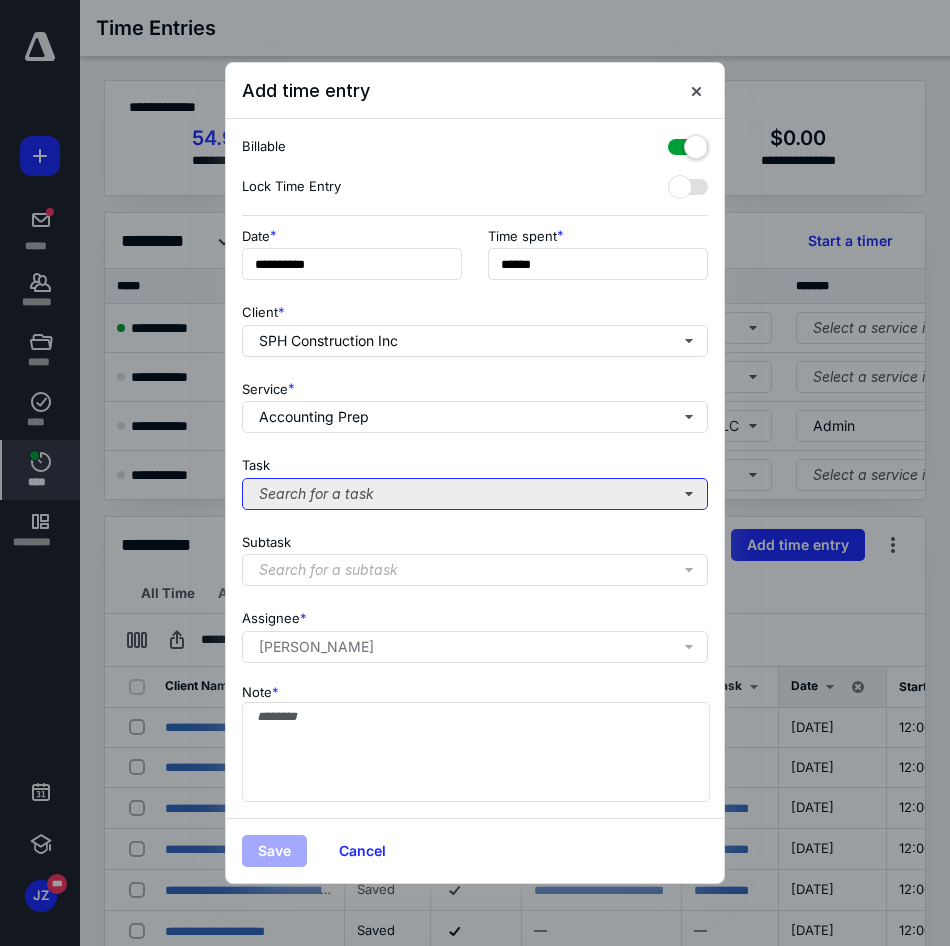click on "Search for a task" at bounding box center [475, 494] 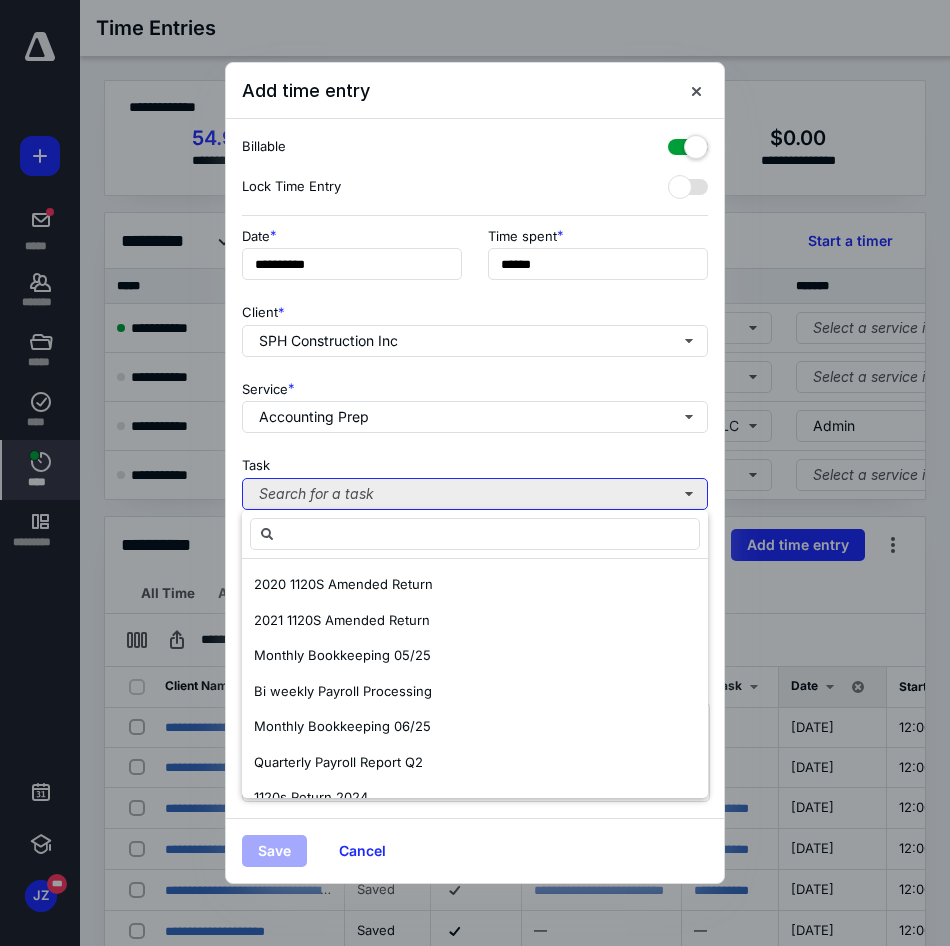 click on "Search for a task" at bounding box center (475, 494) 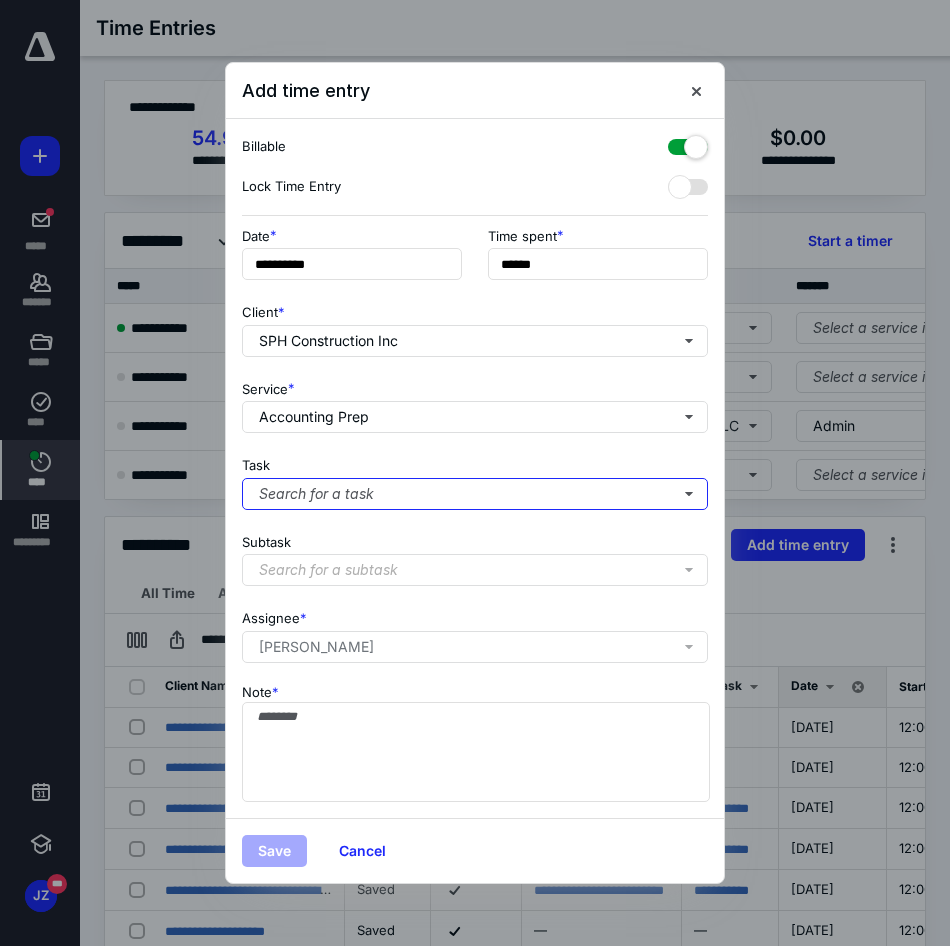drag, startPoint x: 335, startPoint y: 487, endPoint x: 335, endPoint y: 473, distance: 14 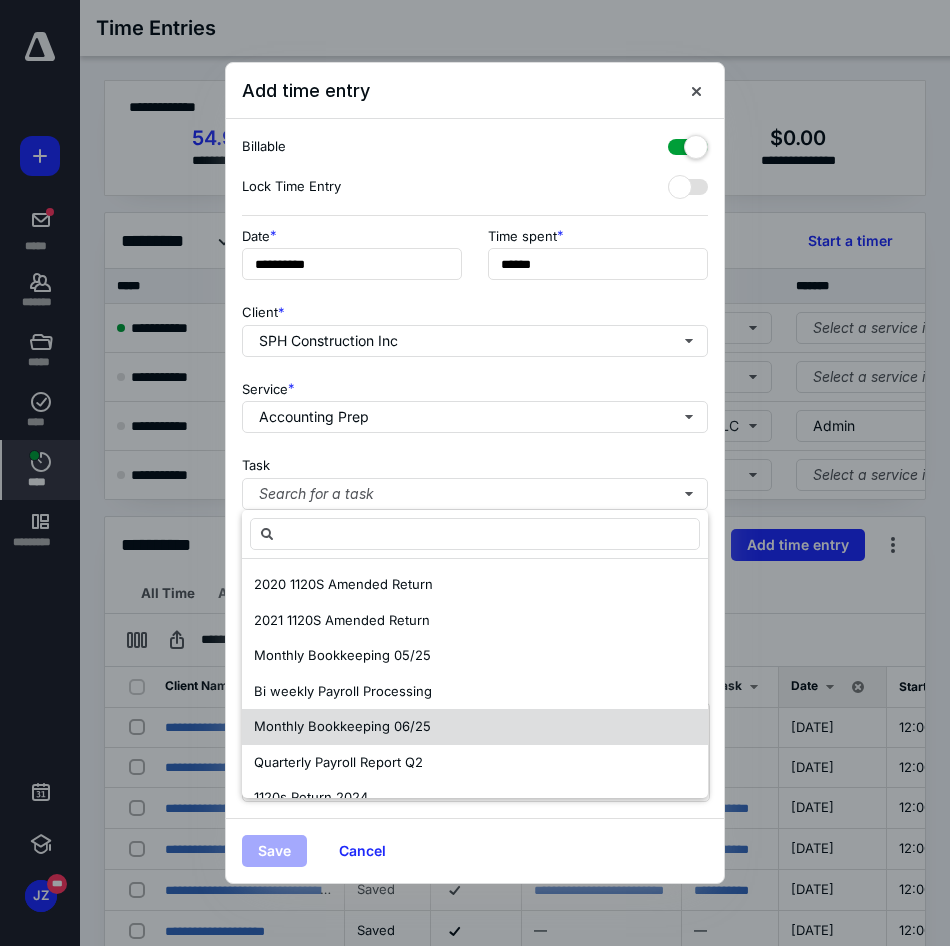 scroll, scrollTop: 26, scrollLeft: 0, axis: vertical 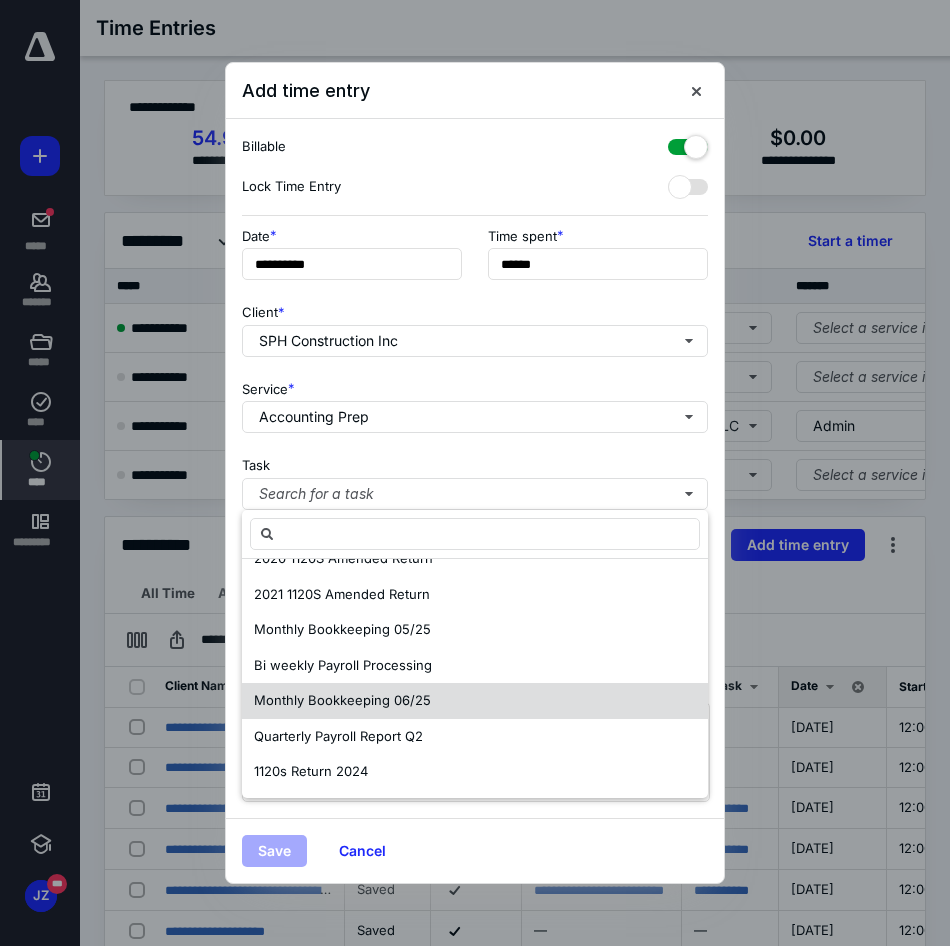 click on "Monthly Bookkeeping  06/25" at bounding box center (475, 701) 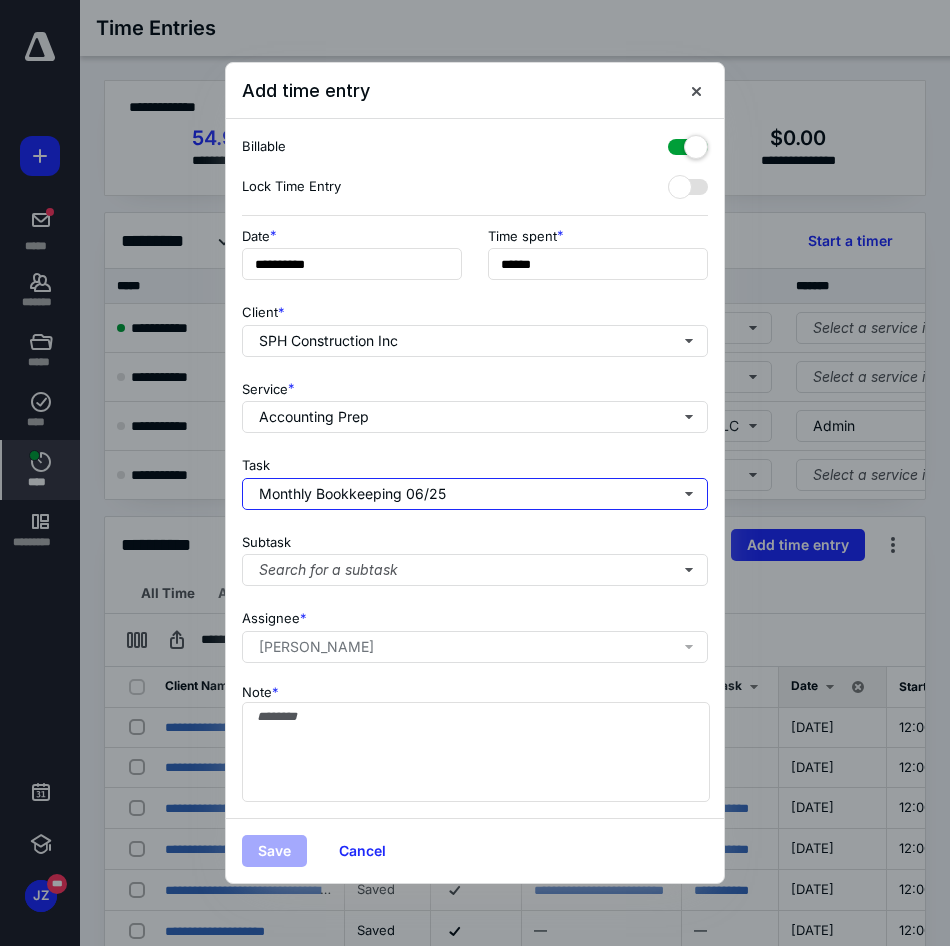 scroll, scrollTop: 0, scrollLeft: 0, axis: both 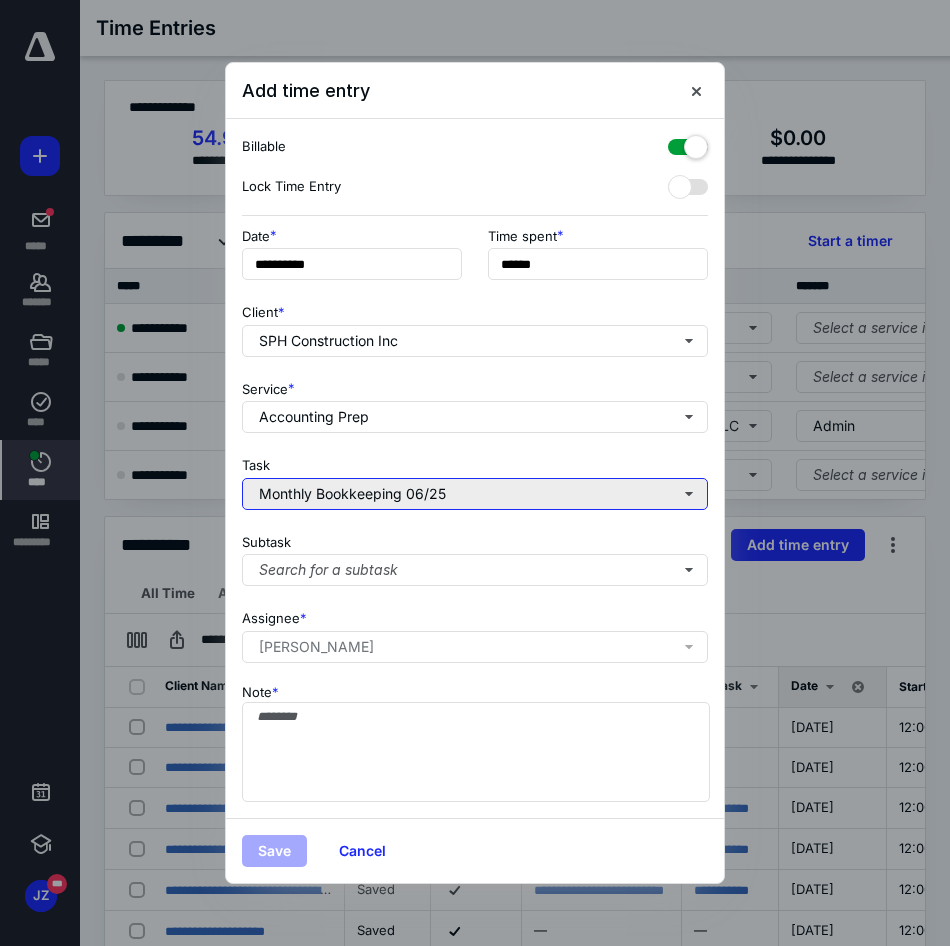 click on "Monthly Bookkeeping  06/25" at bounding box center [475, 494] 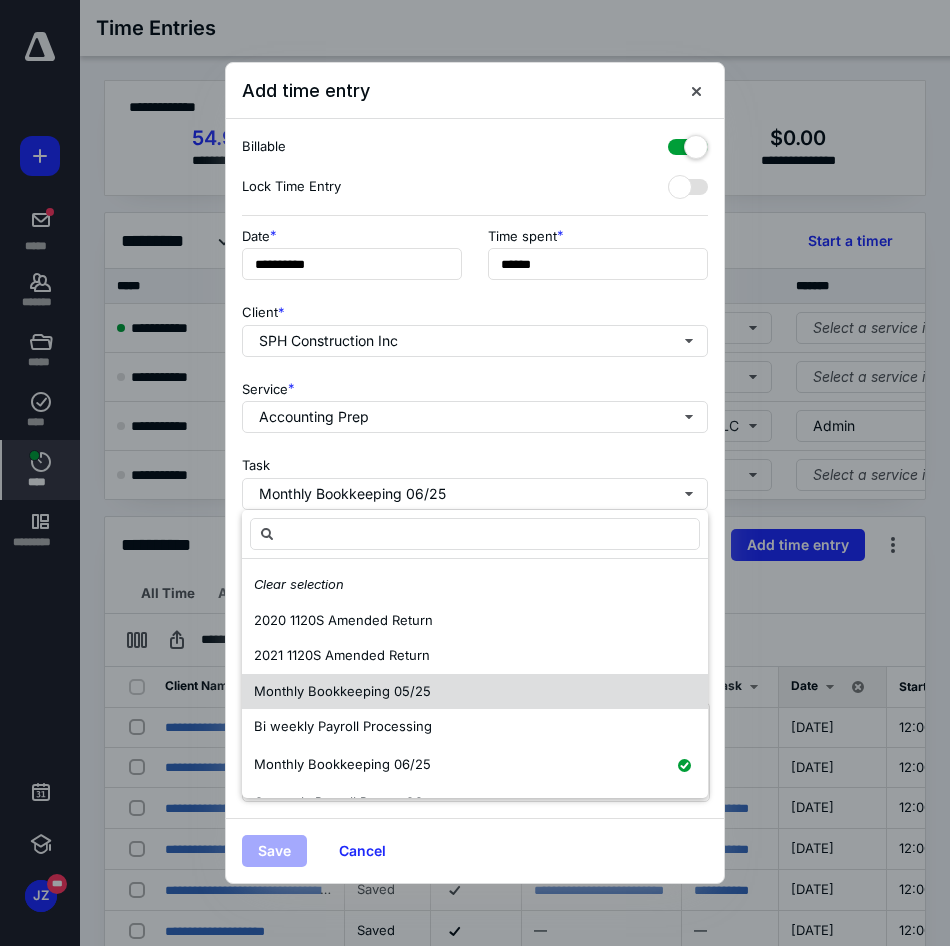 scroll, scrollTop: 66, scrollLeft: 0, axis: vertical 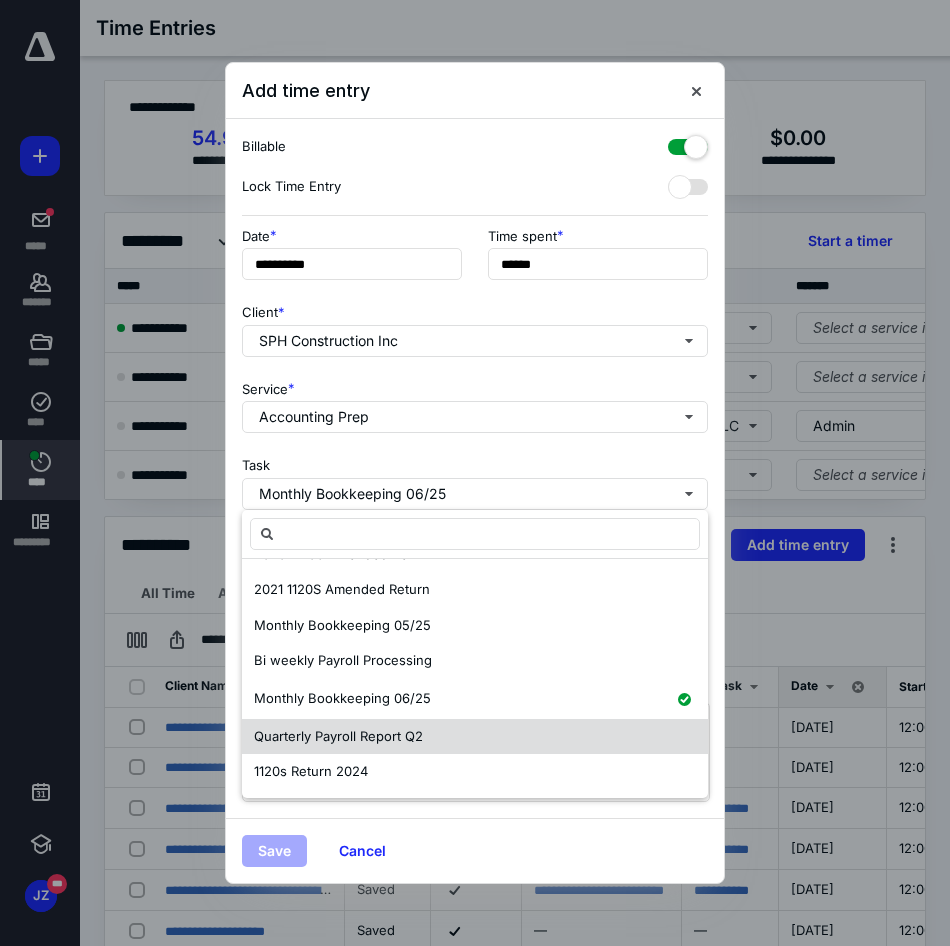 click on "Quarterly Payroll Report Q2" at bounding box center [338, 736] 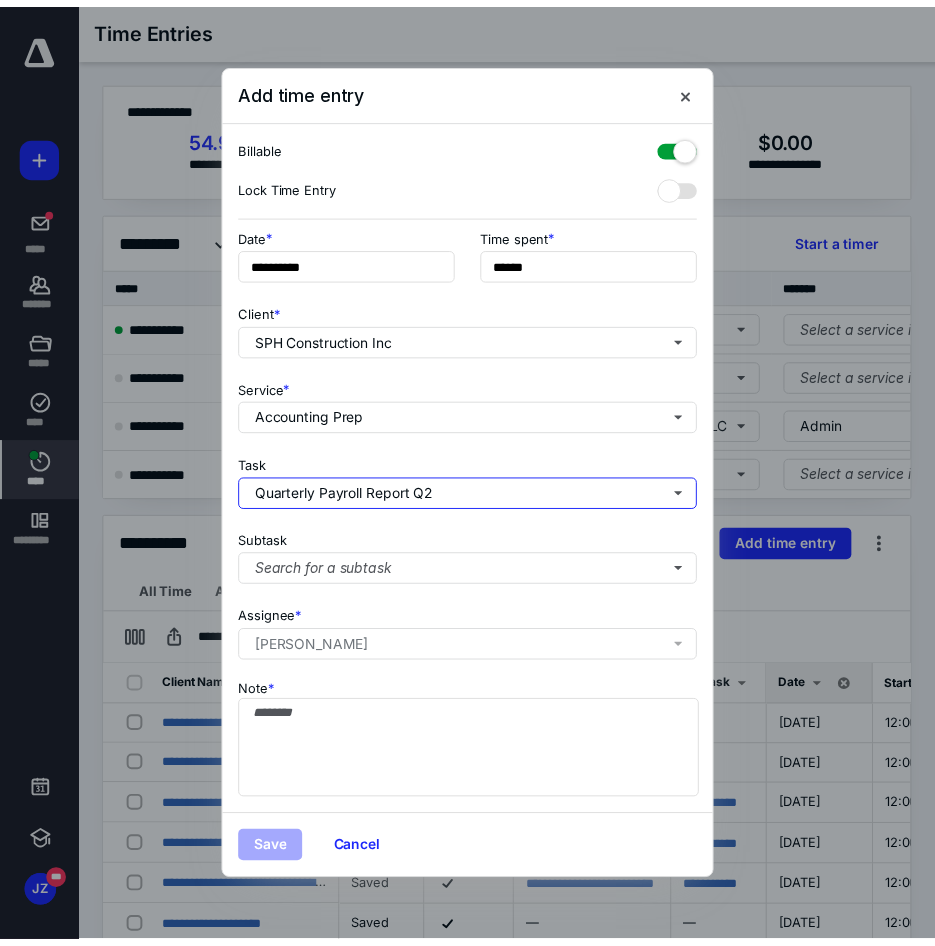 scroll, scrollTop: 0, scrollLeft: 0, axis: both 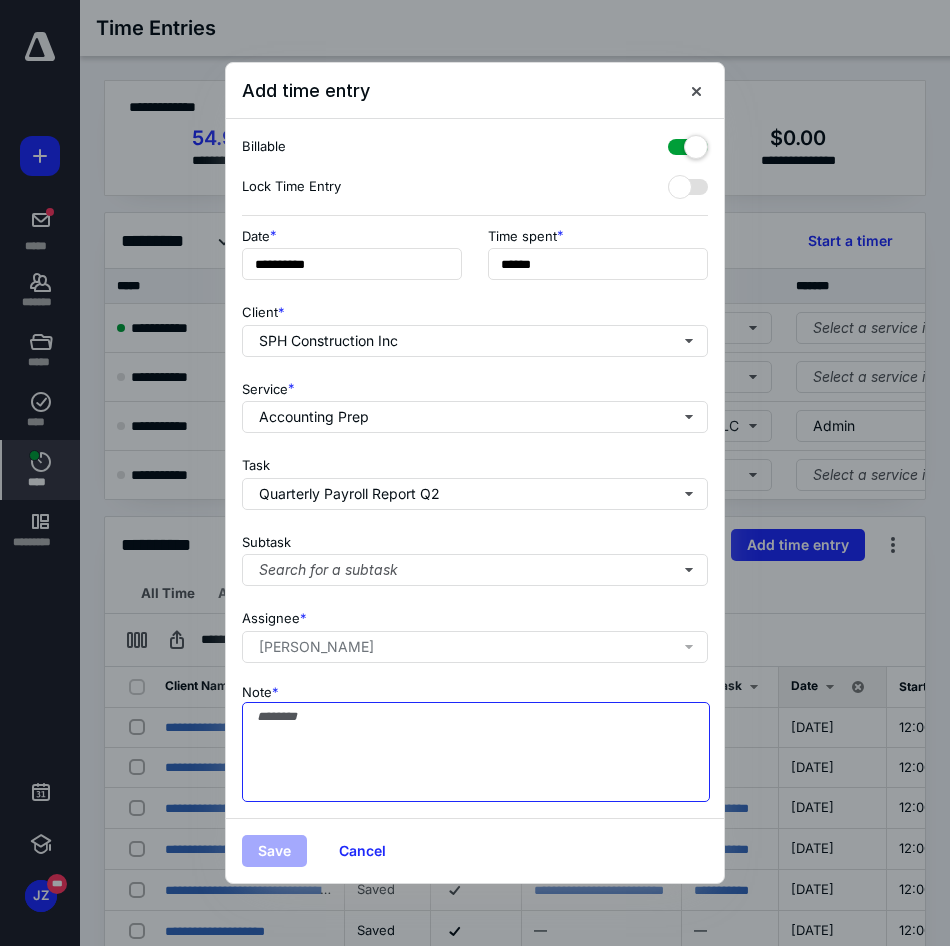 click on "Note *" at bounding box center [476, 752] 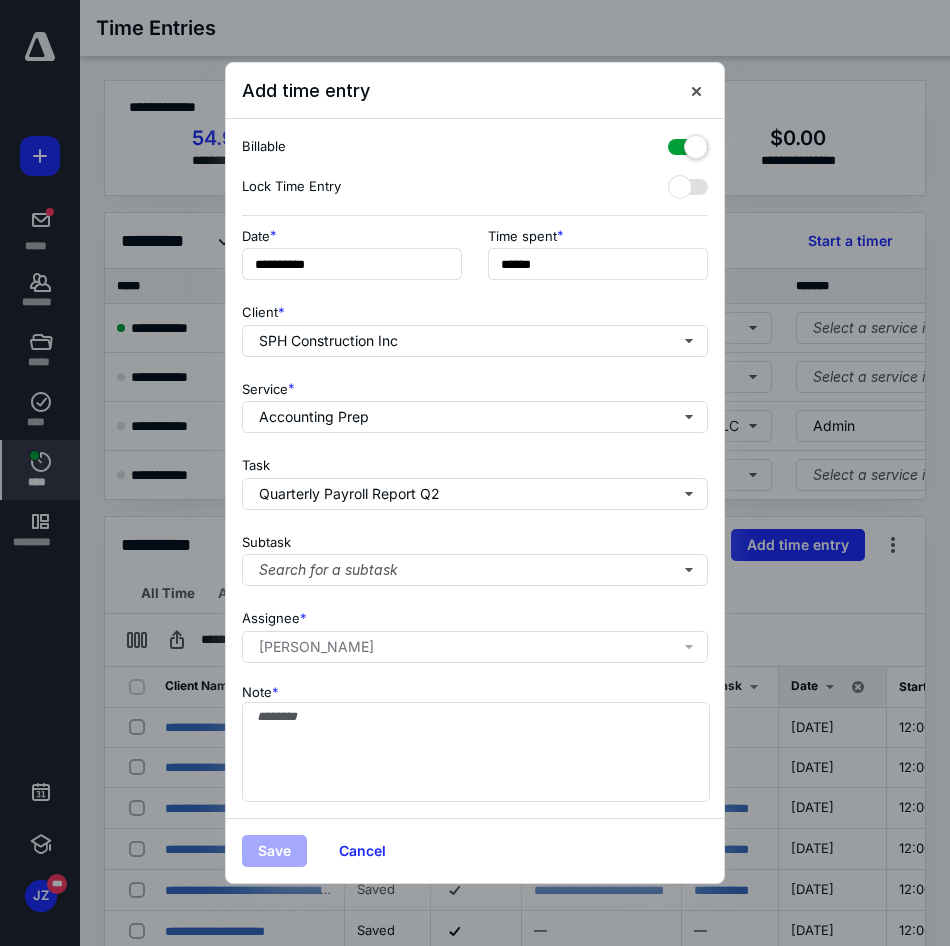 click on "Judy Mae Zambrano" at bounding box center [316, 647] 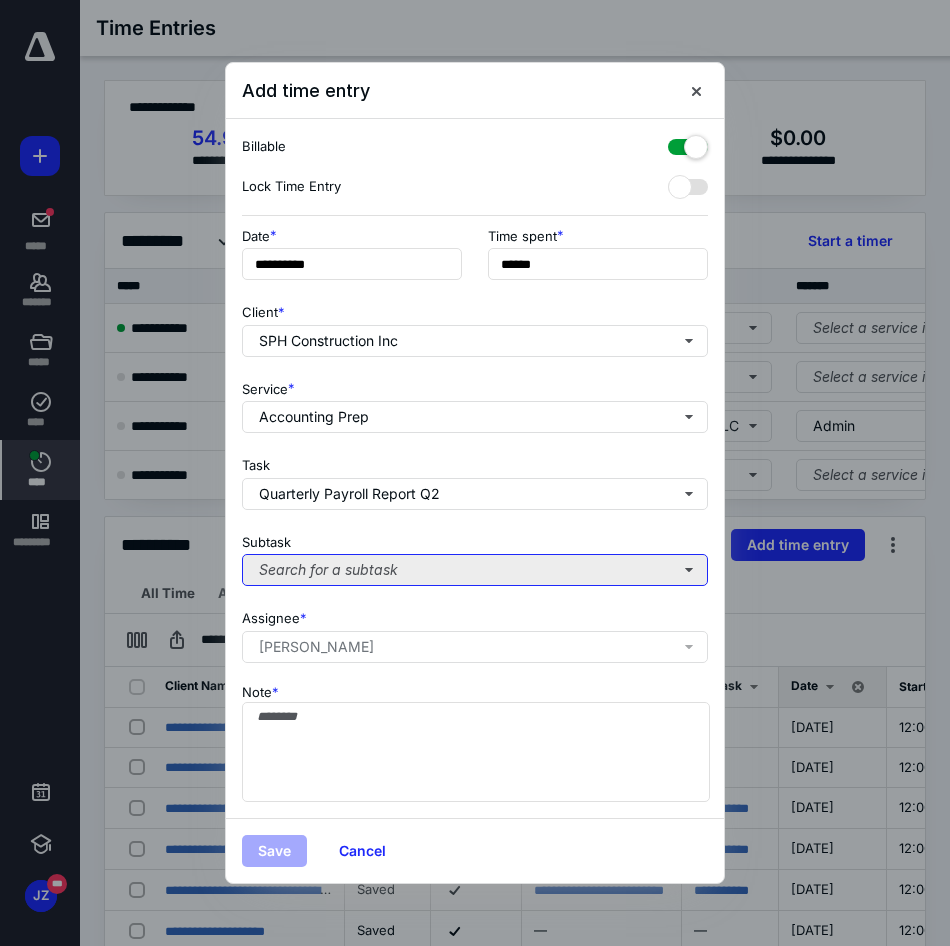 drag, startPoint x: 372, startPoint y: 559, endPoint x: 371, endPoint y: 570, distance: 11.045361 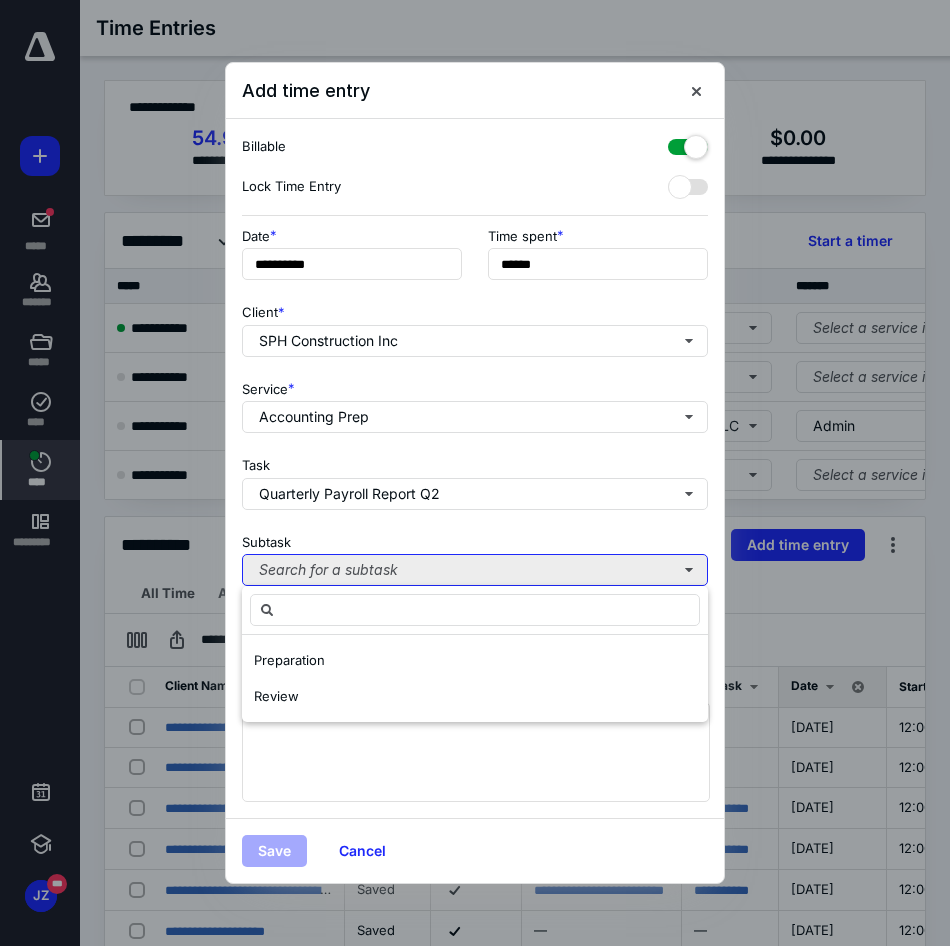 click on "Search for a subtask" at bounding box center (475, 570) 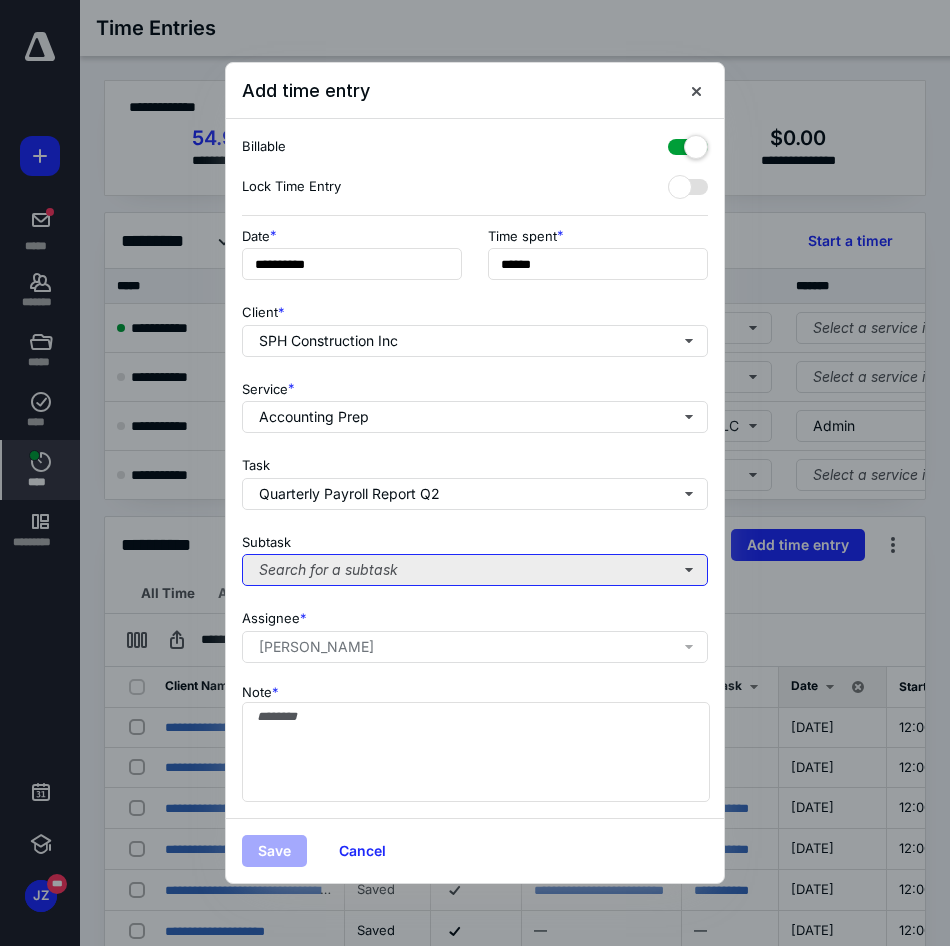 click on "Search for a subtask" at bounding box center [475, 570] 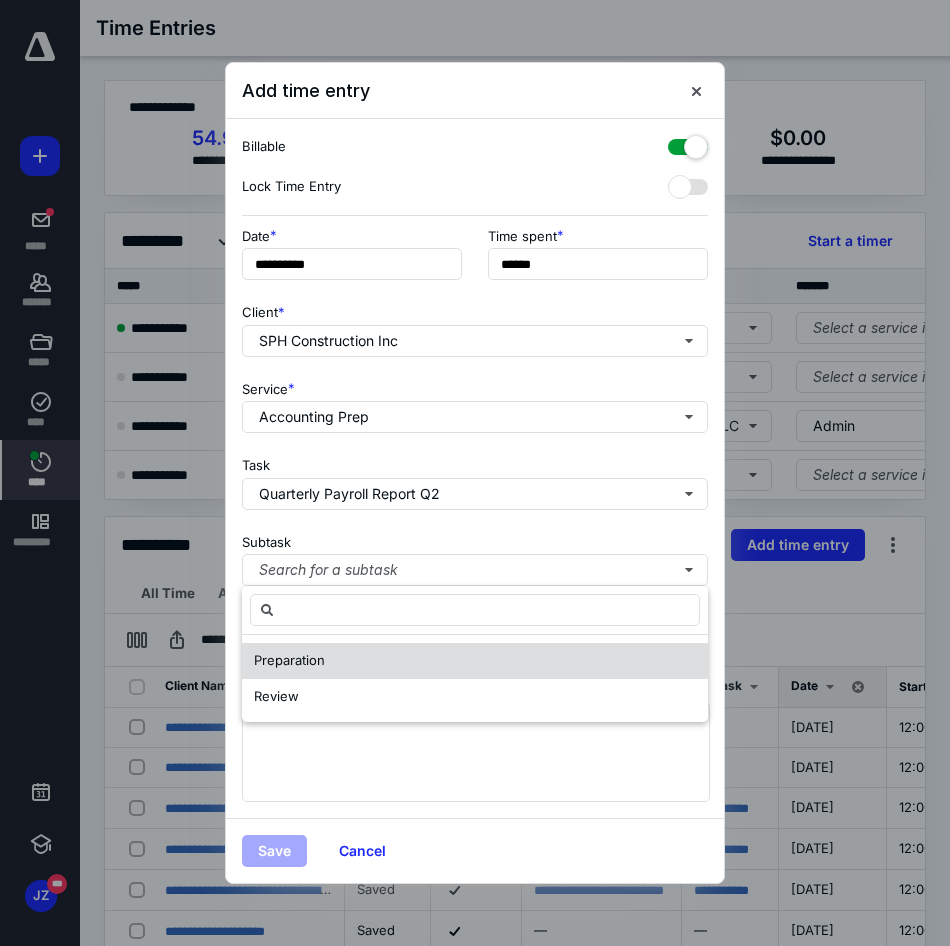 drag, startPoint x: 328, startPoint y: 651, endPoint x: 324, endPoint y: 707, distance: 56.142673 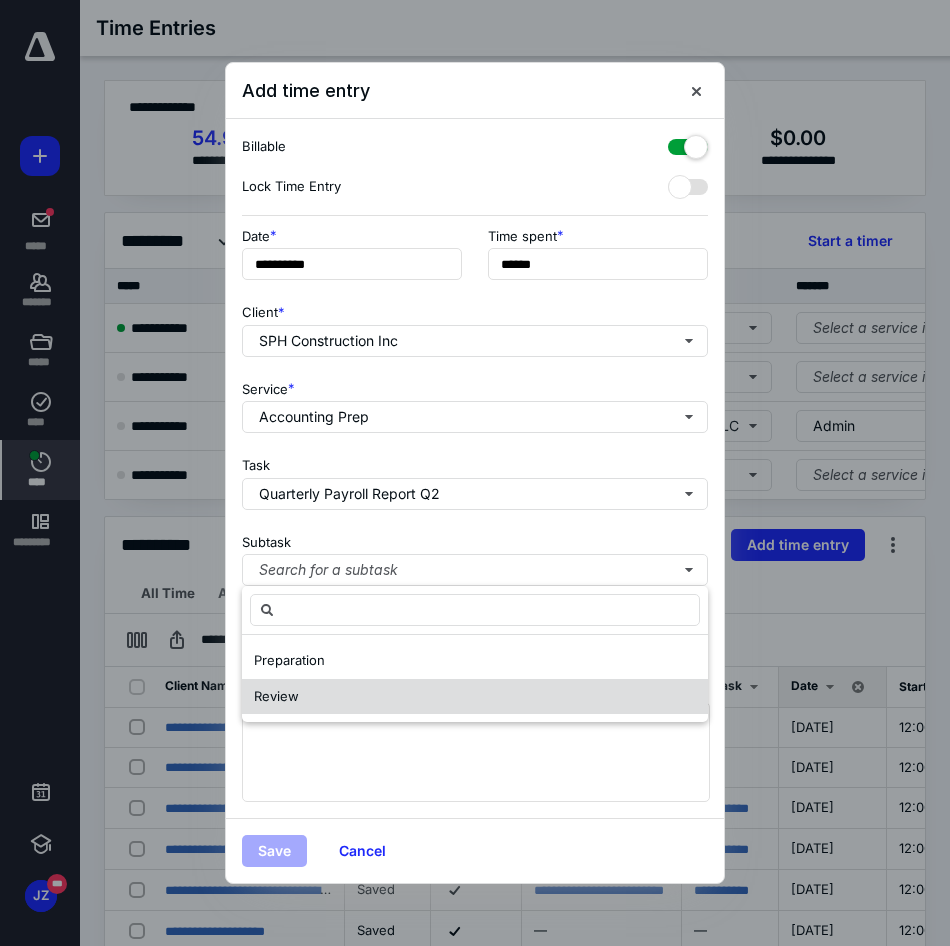 click on "Preparation" at bounding box center [475, 661] 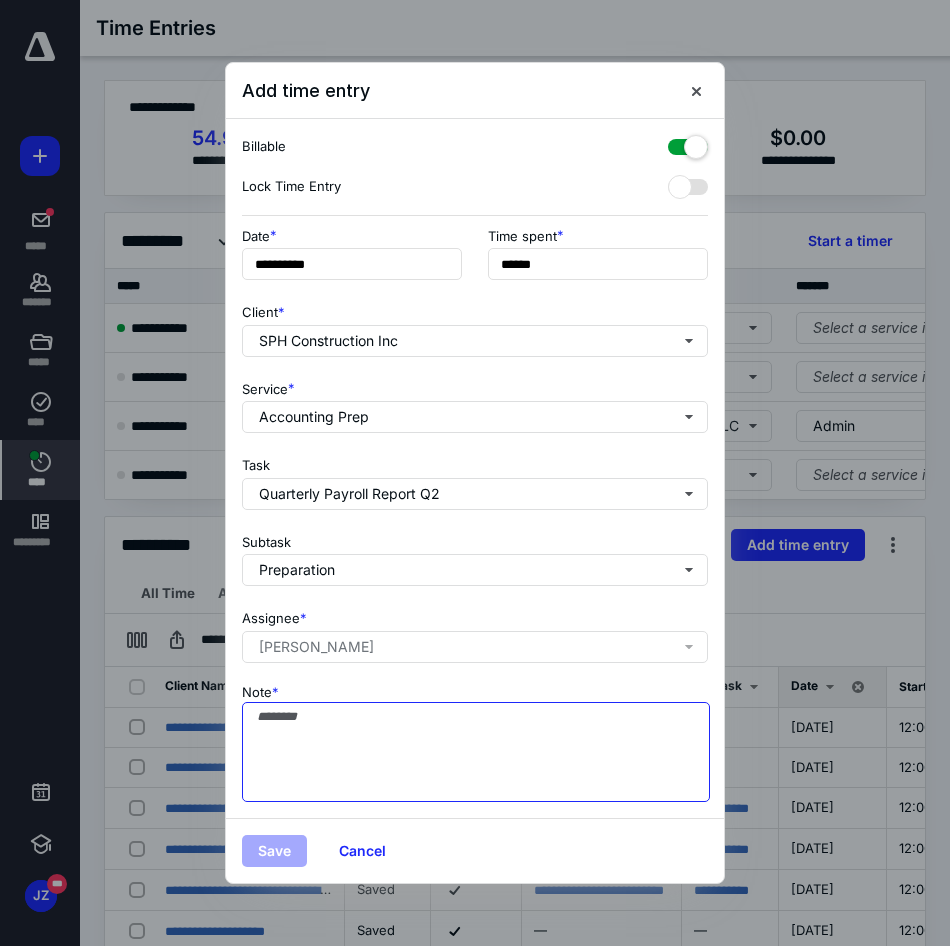 click on "Note *" at bounding box center [476, 752] 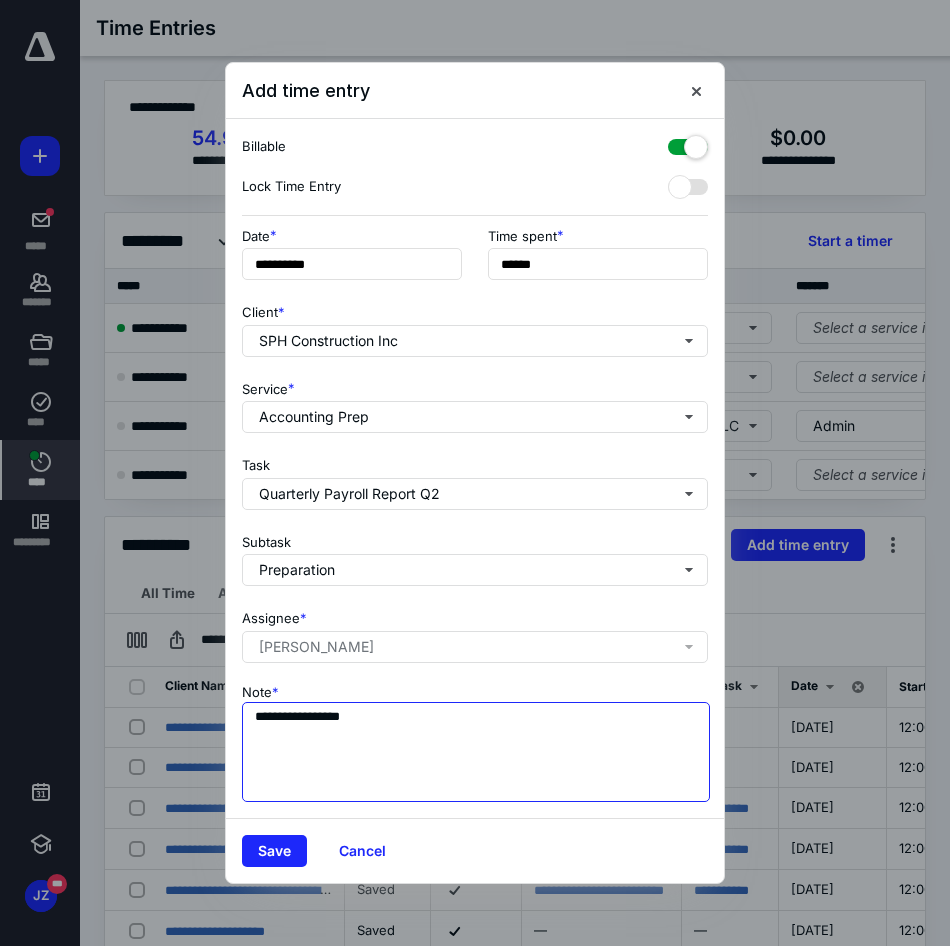drag, startPoint x: 406, startPoint y: 726, endPoint x: 427, endPoint y: 697, distance: 35.805027 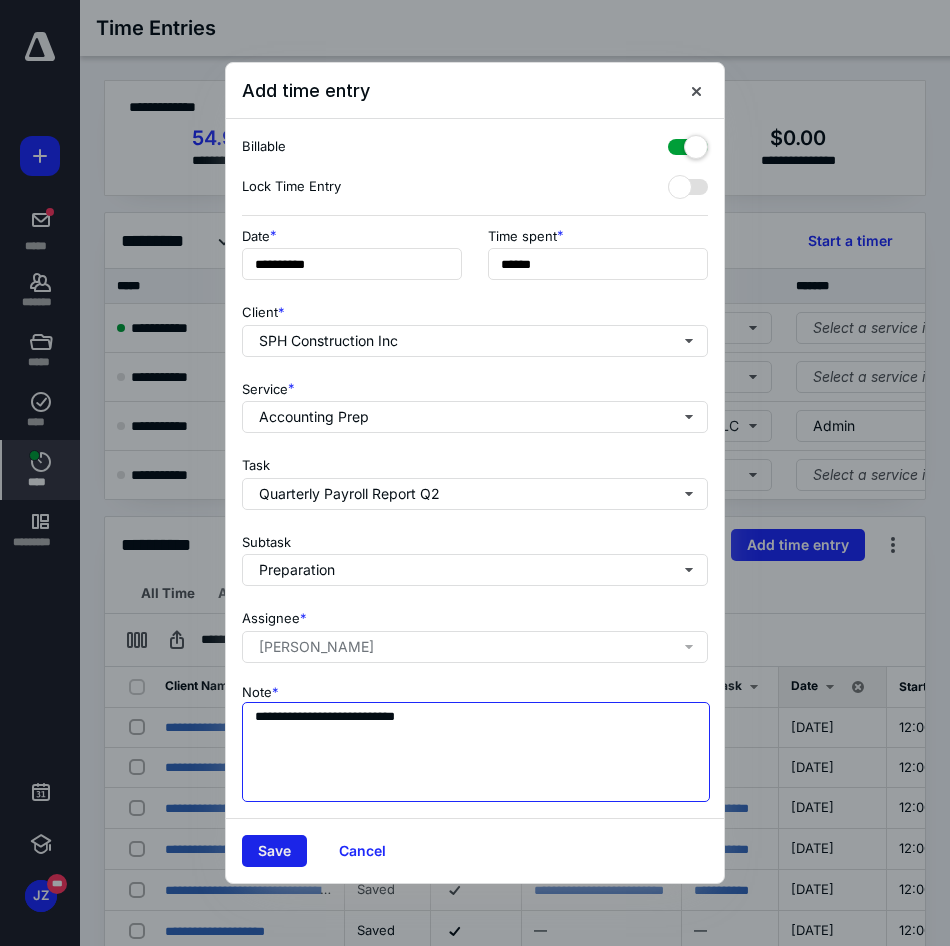 type on "**********" 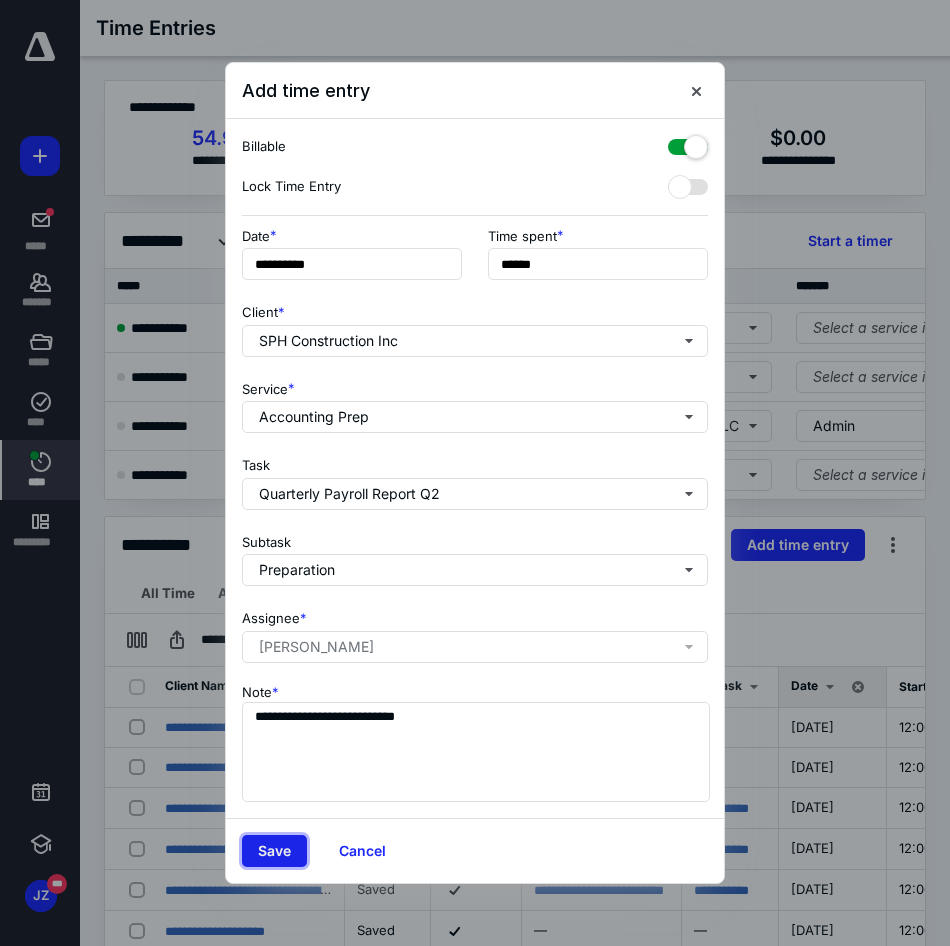 click on "Save" at bounding box center (274, 851) 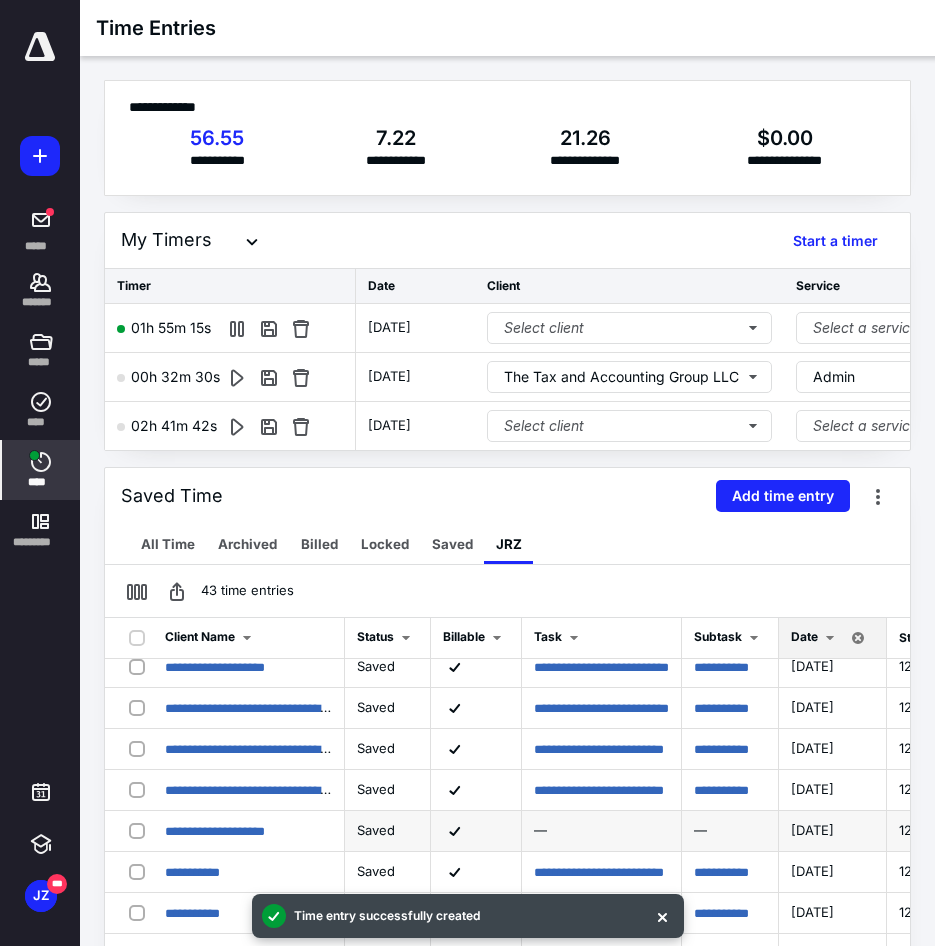 scroll, scrollTop: 0, scrollLeft: 0, axis: both 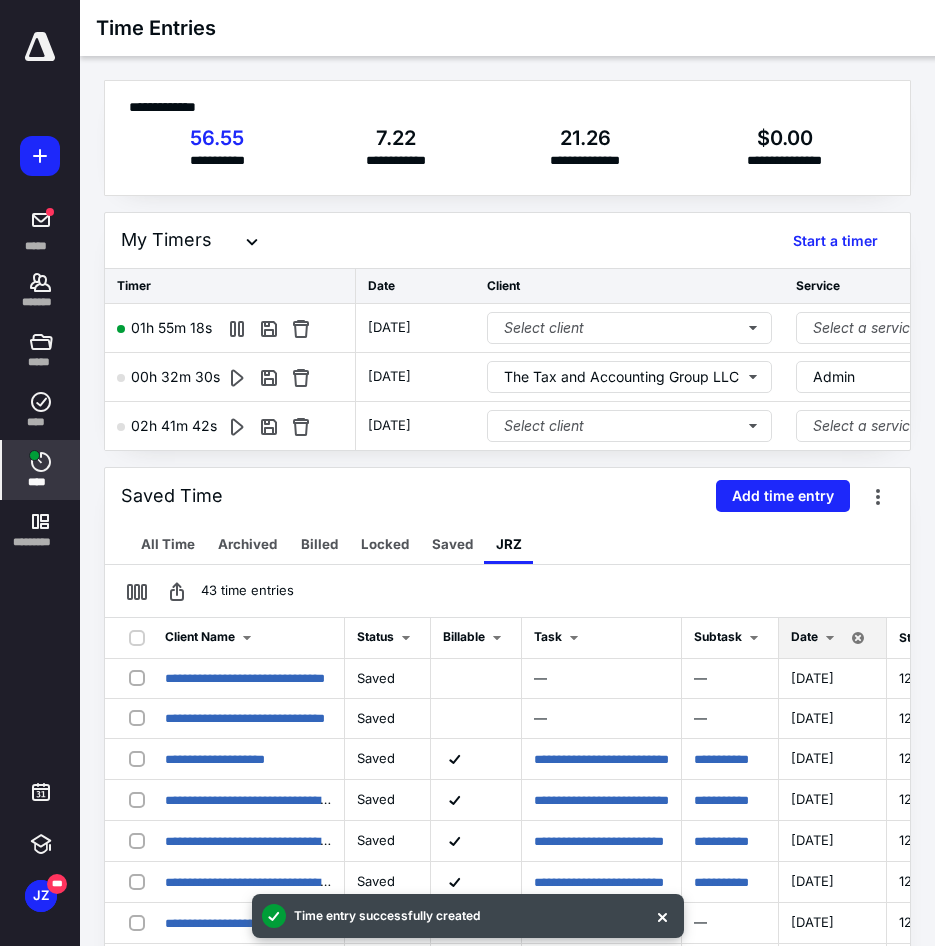 click at bounding box center (830, 638) 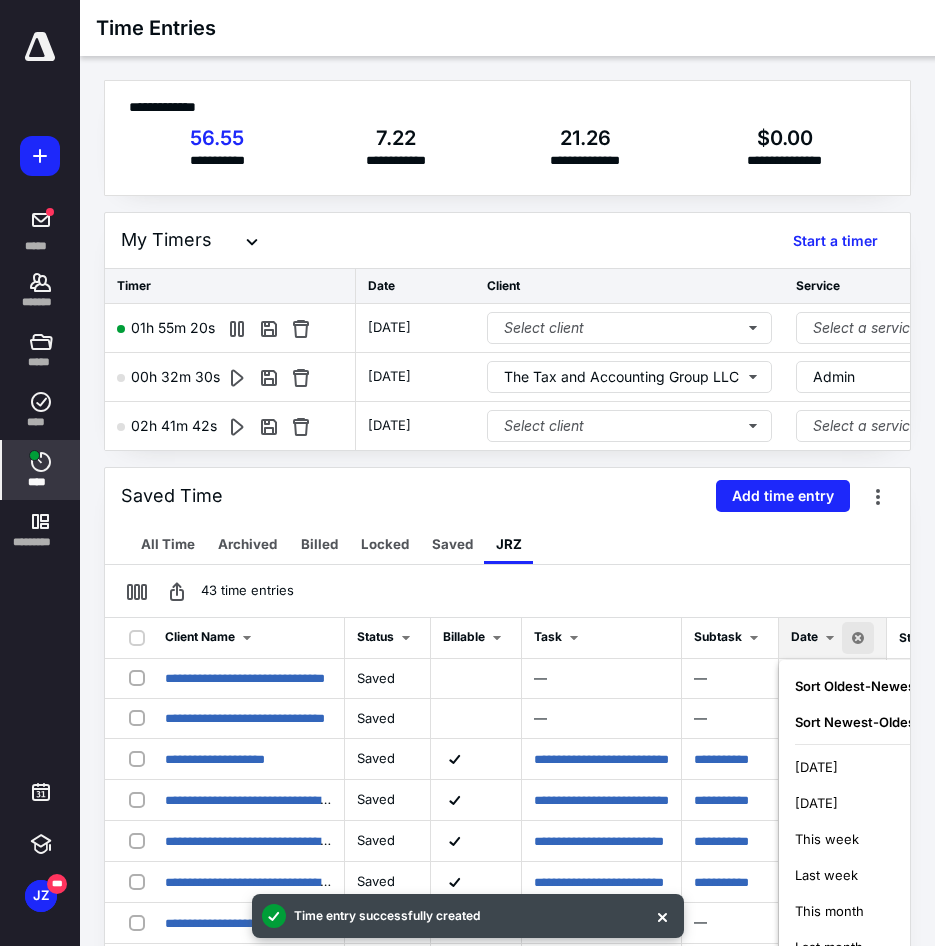 click on "Yesterday" at bounding box center [879, 803] 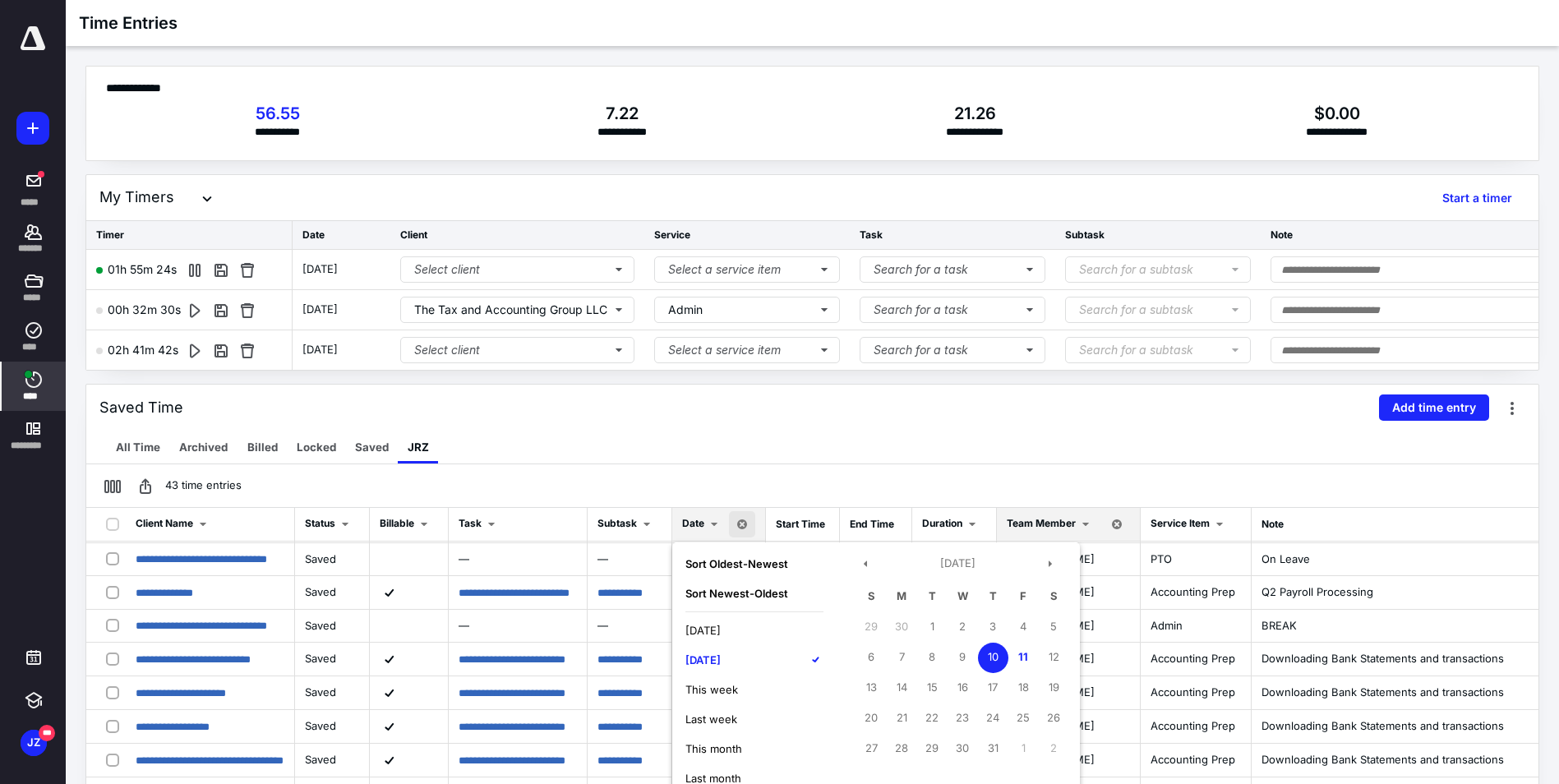 scroll, scrollTop: 493, scrollLeft: 0, axis: vertical 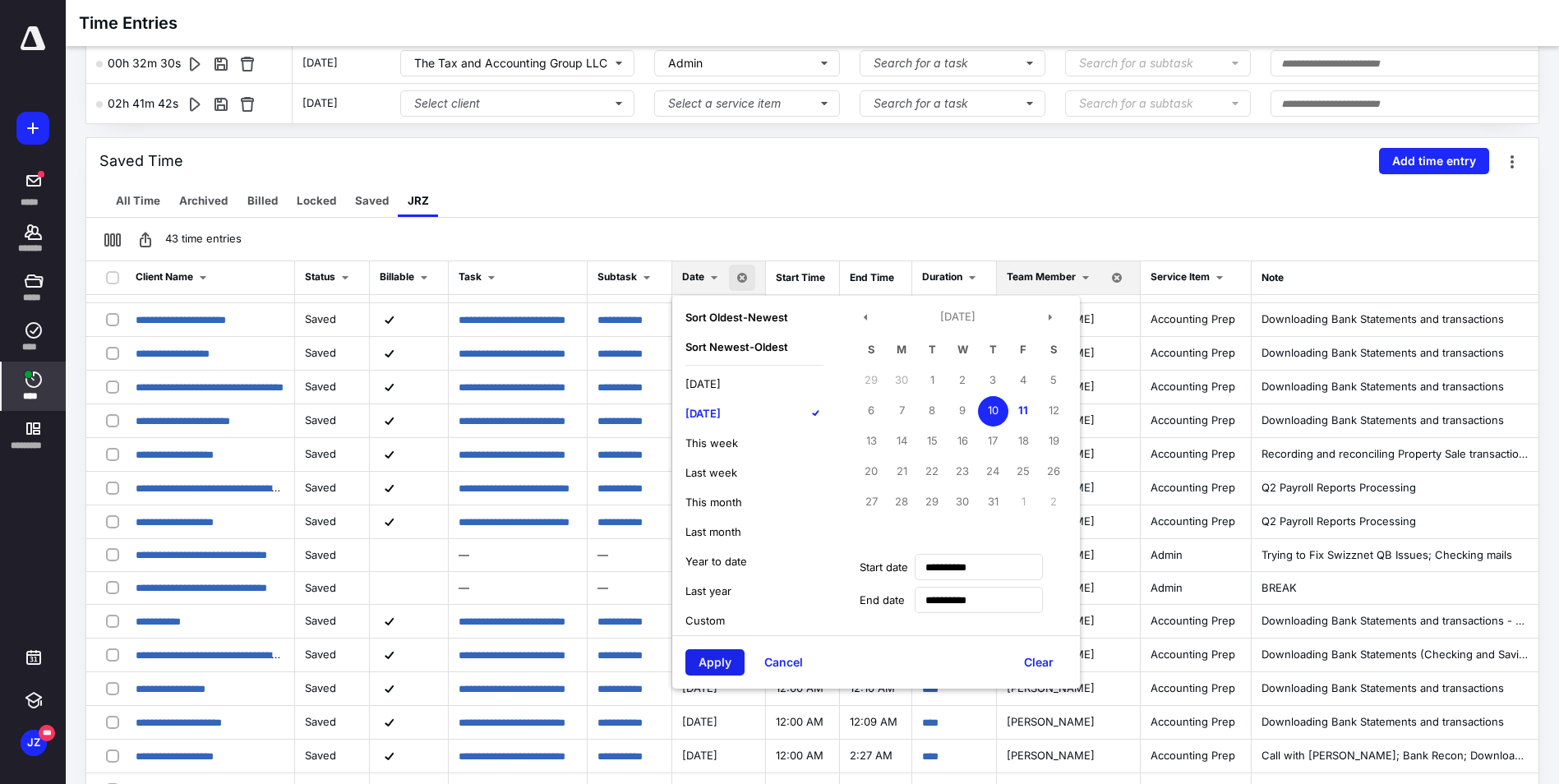 click on "Apply" at bounding box center (715, 662) 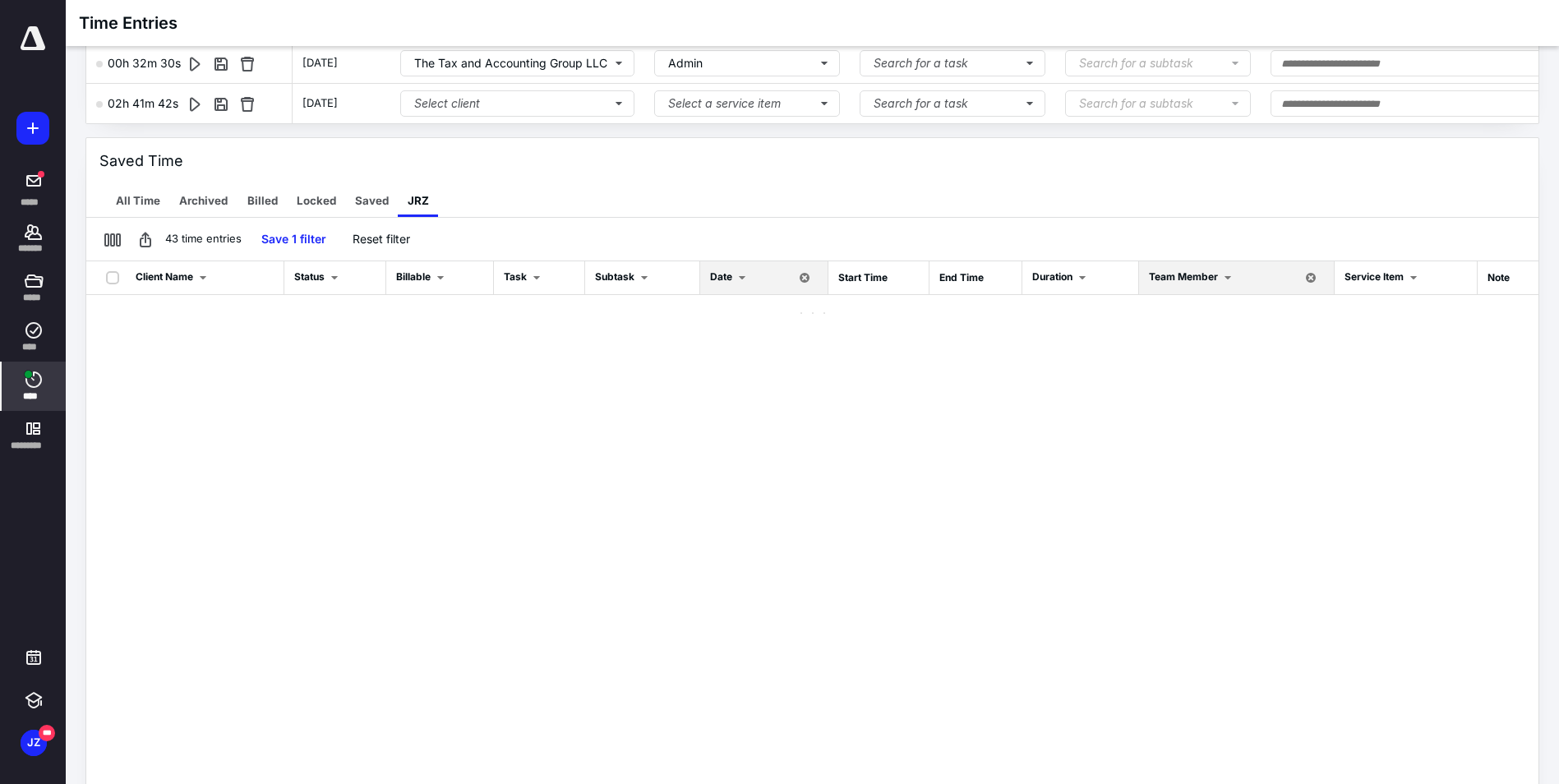 scroll, scrollTop: 0, scrollLeft: 0, axis: both 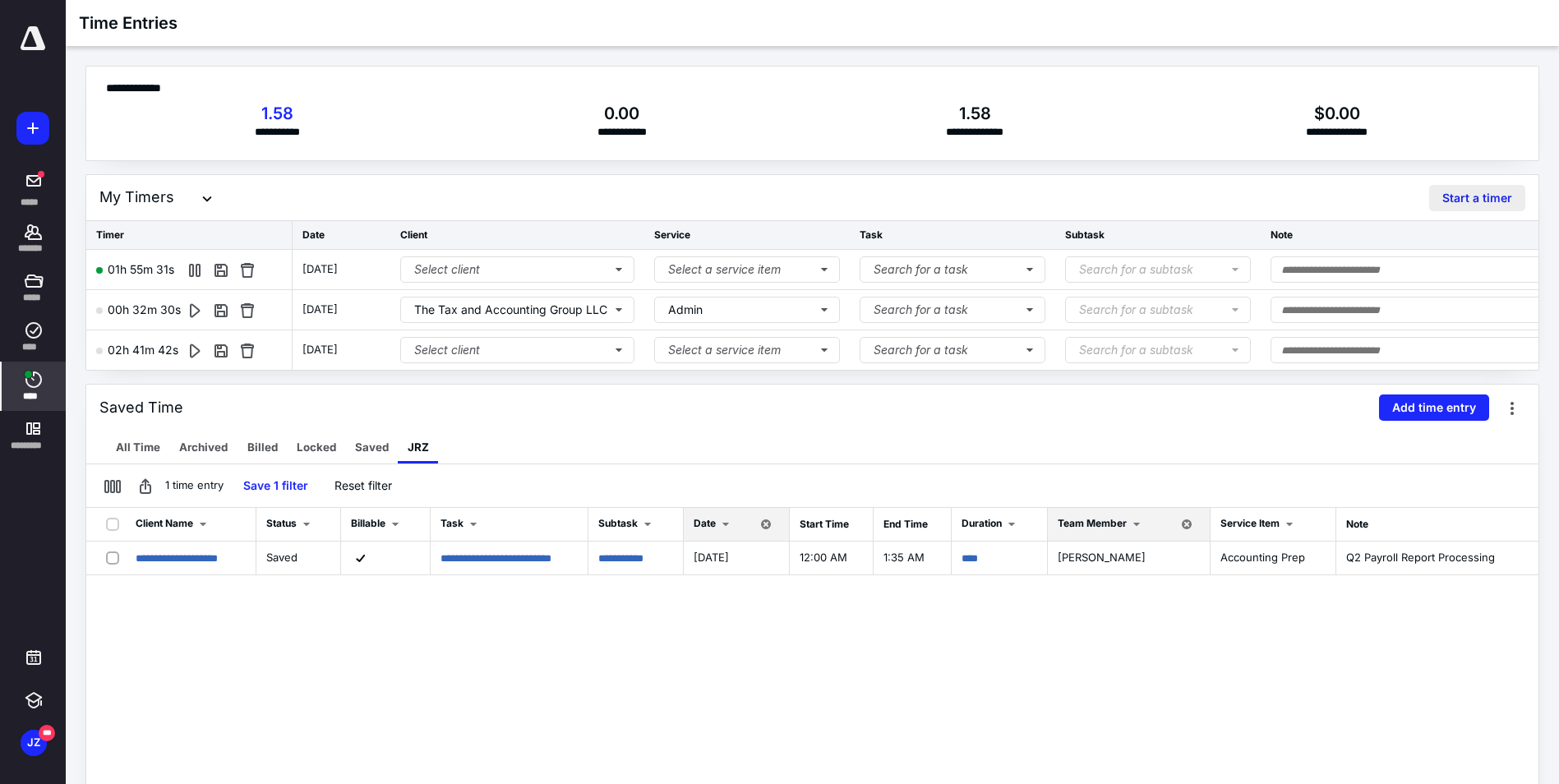 click on "Start a timer" at bounding box center (1477, 198) 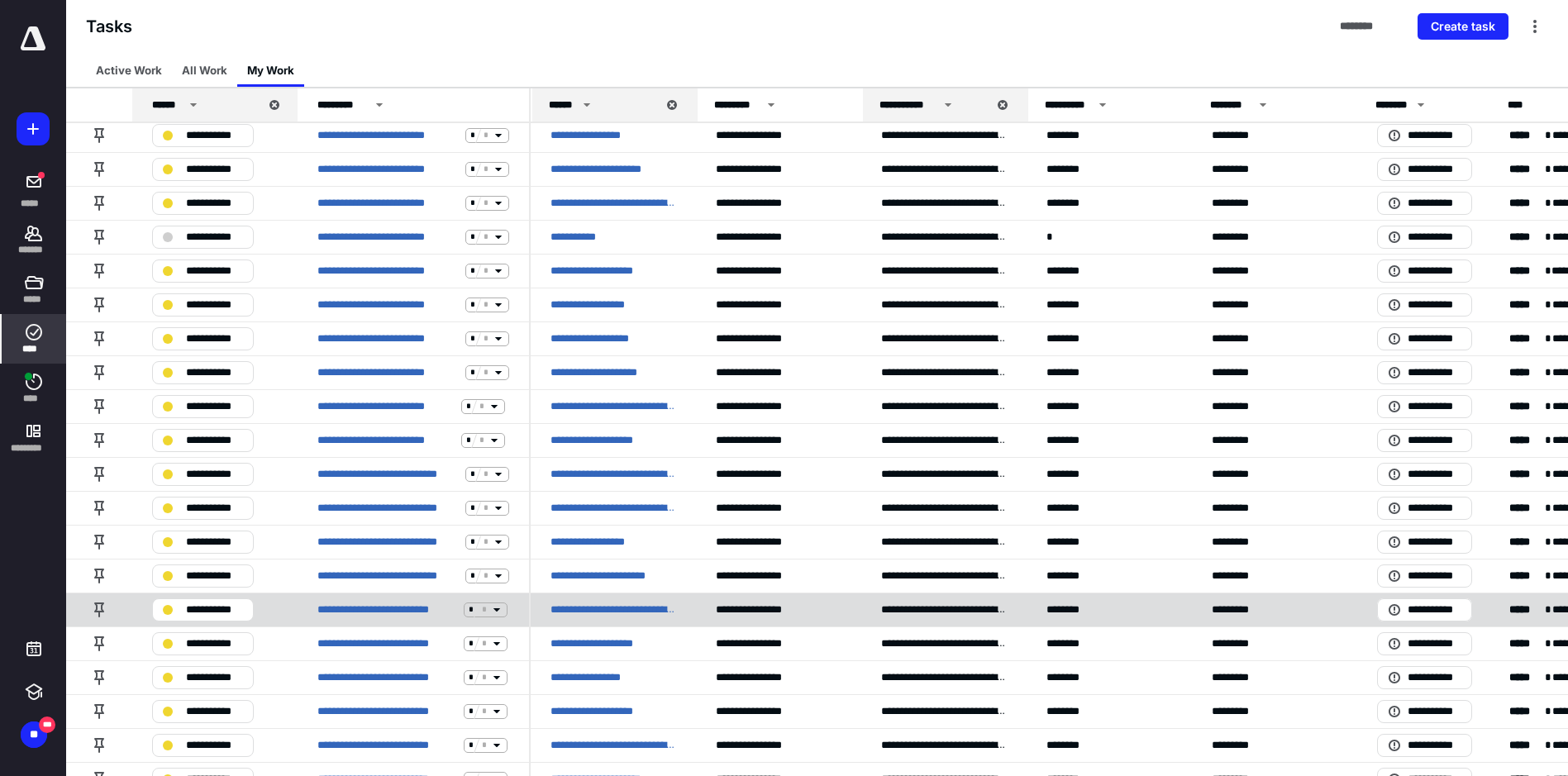 scroll, scrollTop: 731, scrollLeft: 0, axis: vertical 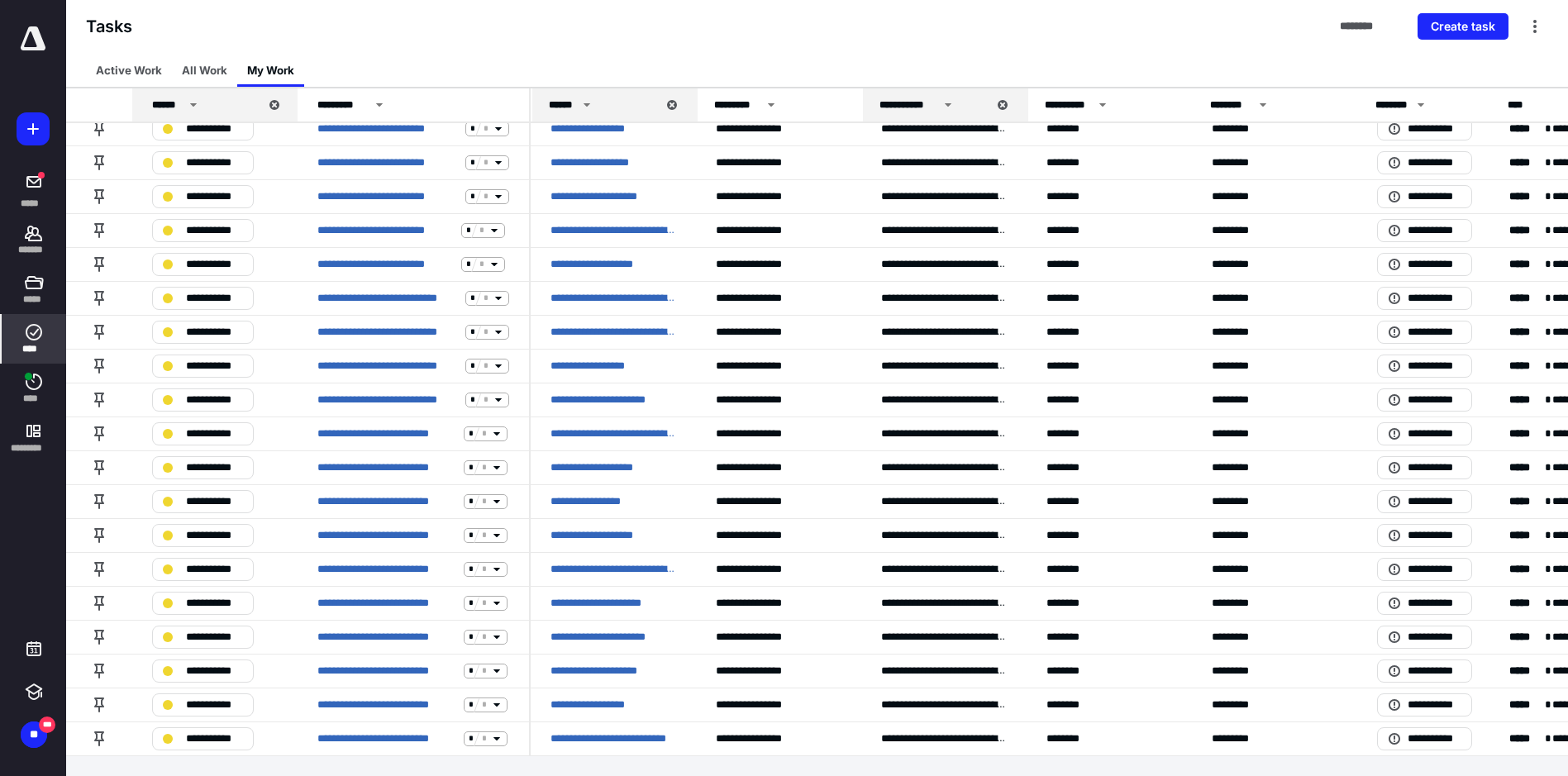 click 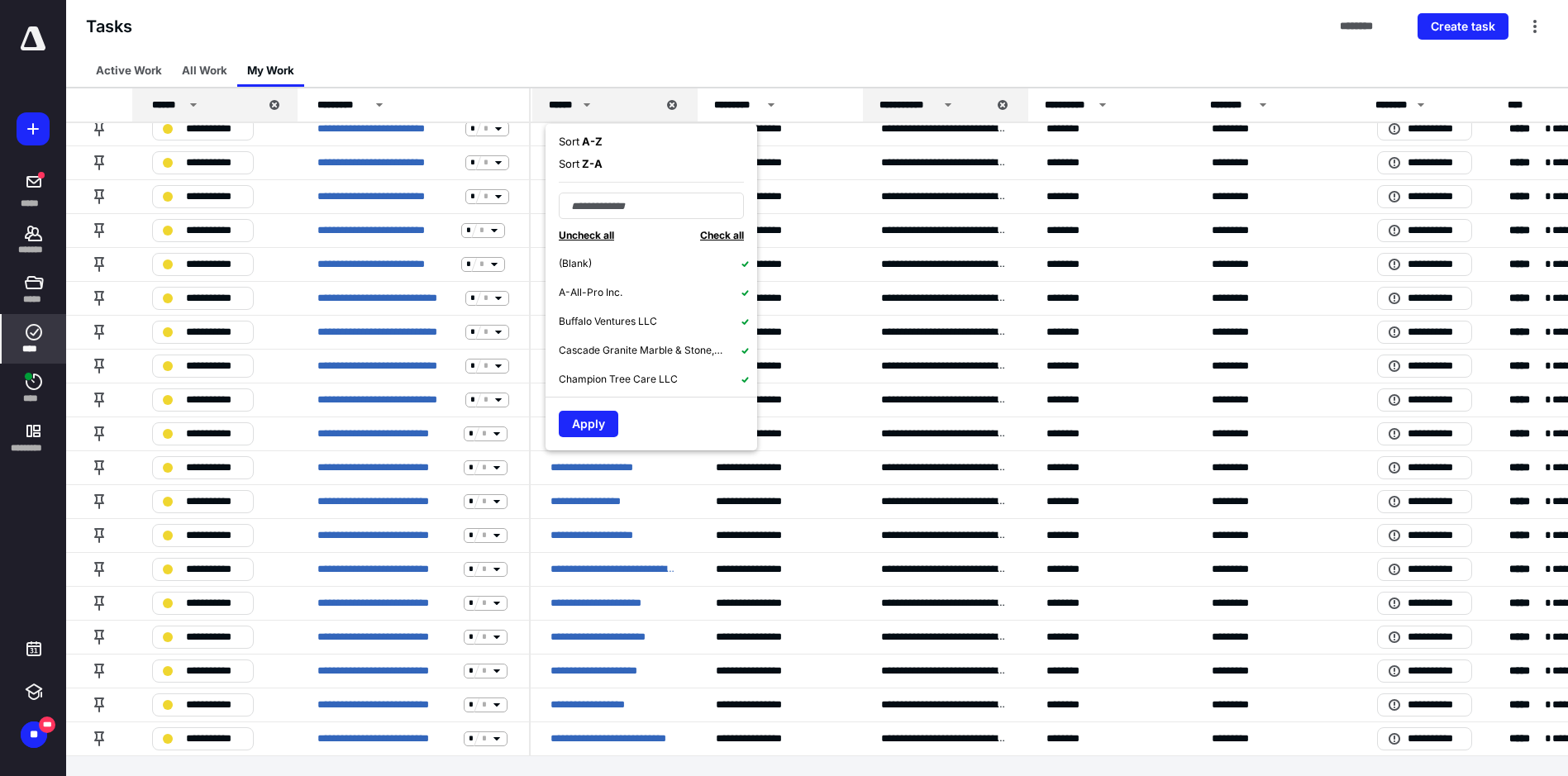 click on "A  -  Z" at bounding box center [591, 141] 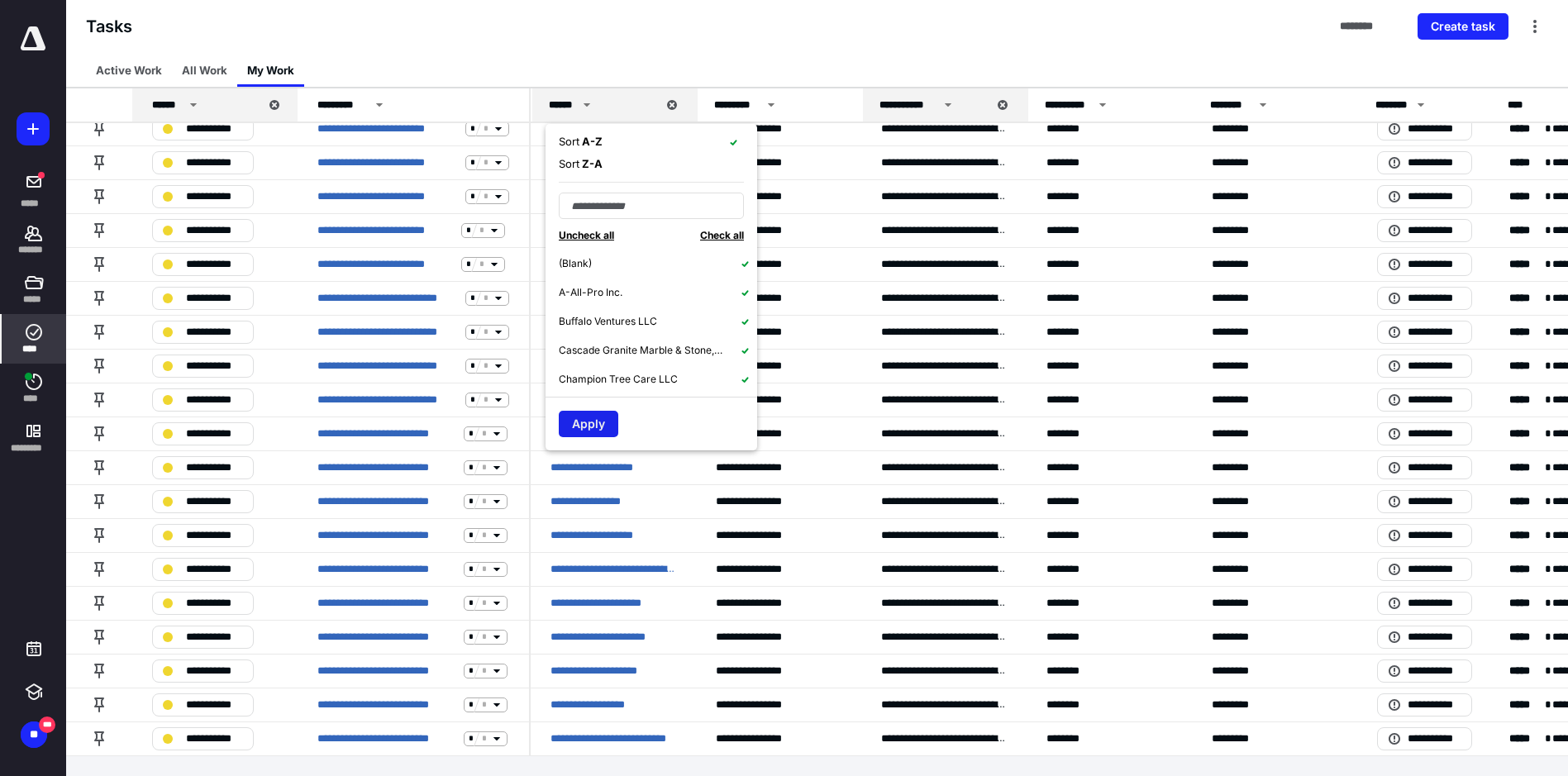 click on "Apply" at bounding box center [589, 424] 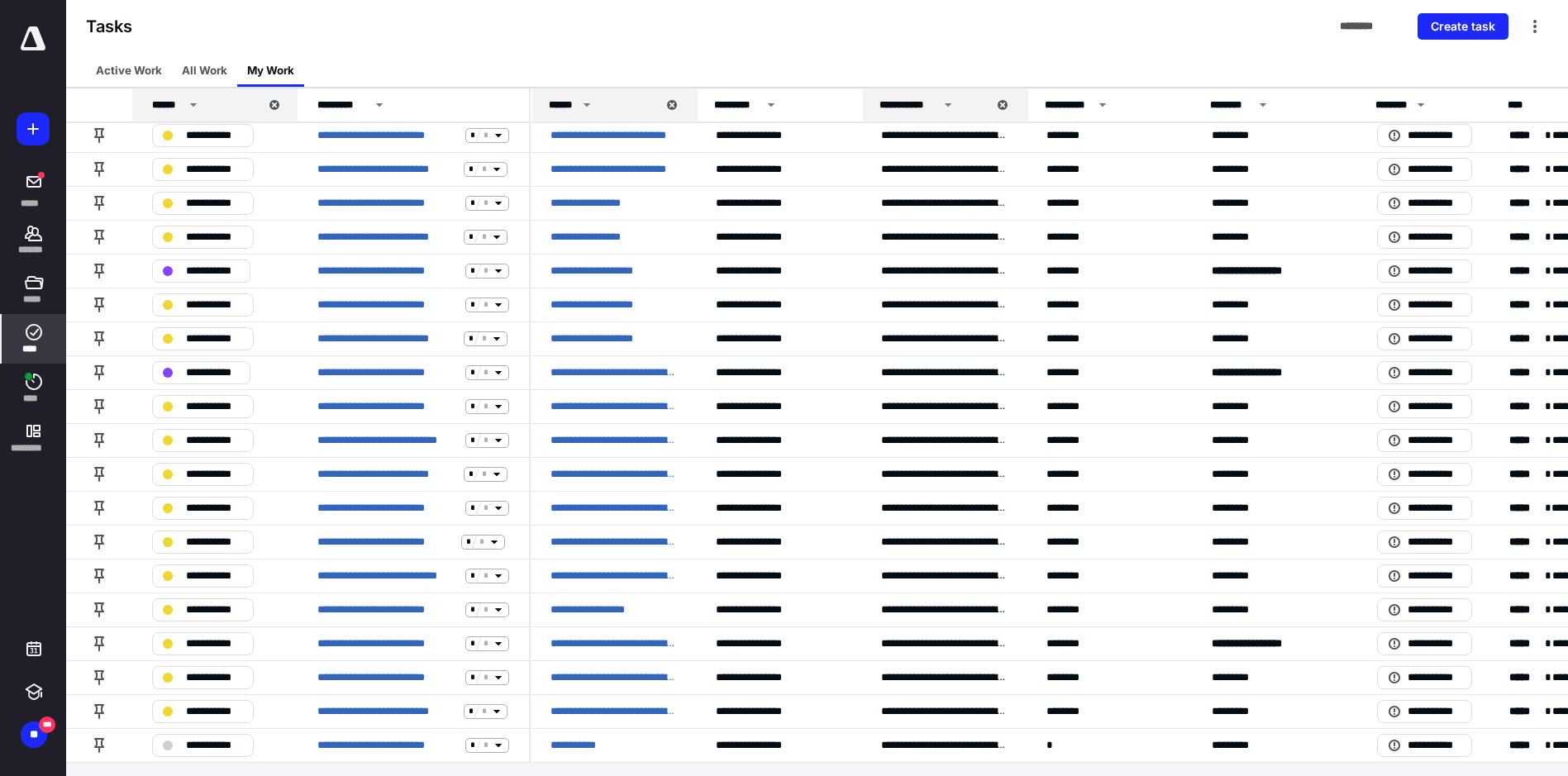 scroll, scrollTop: 731, scrollLeft: 0, axis: vertical 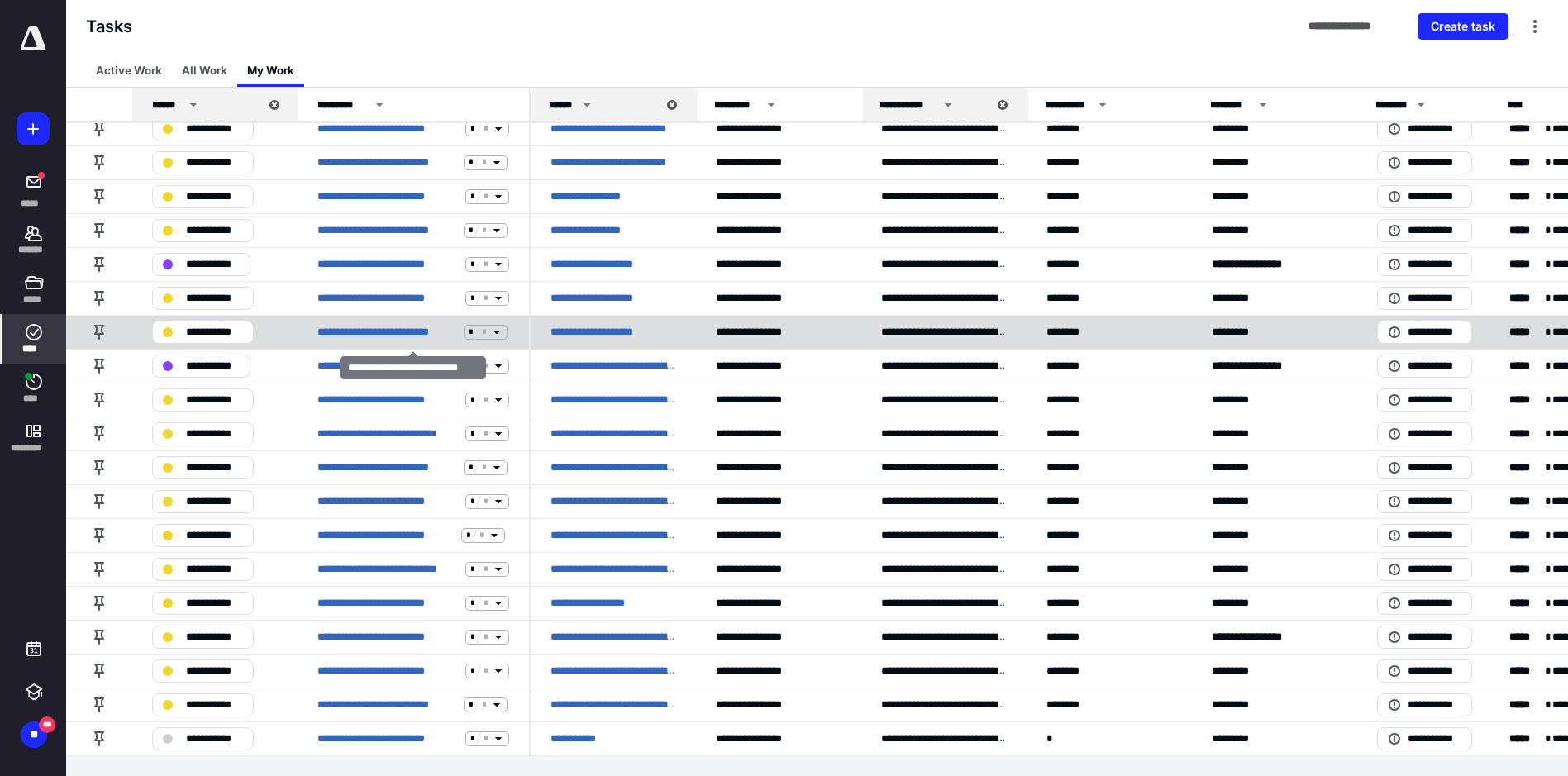 click on "**********" at bounding box center [387, 332] 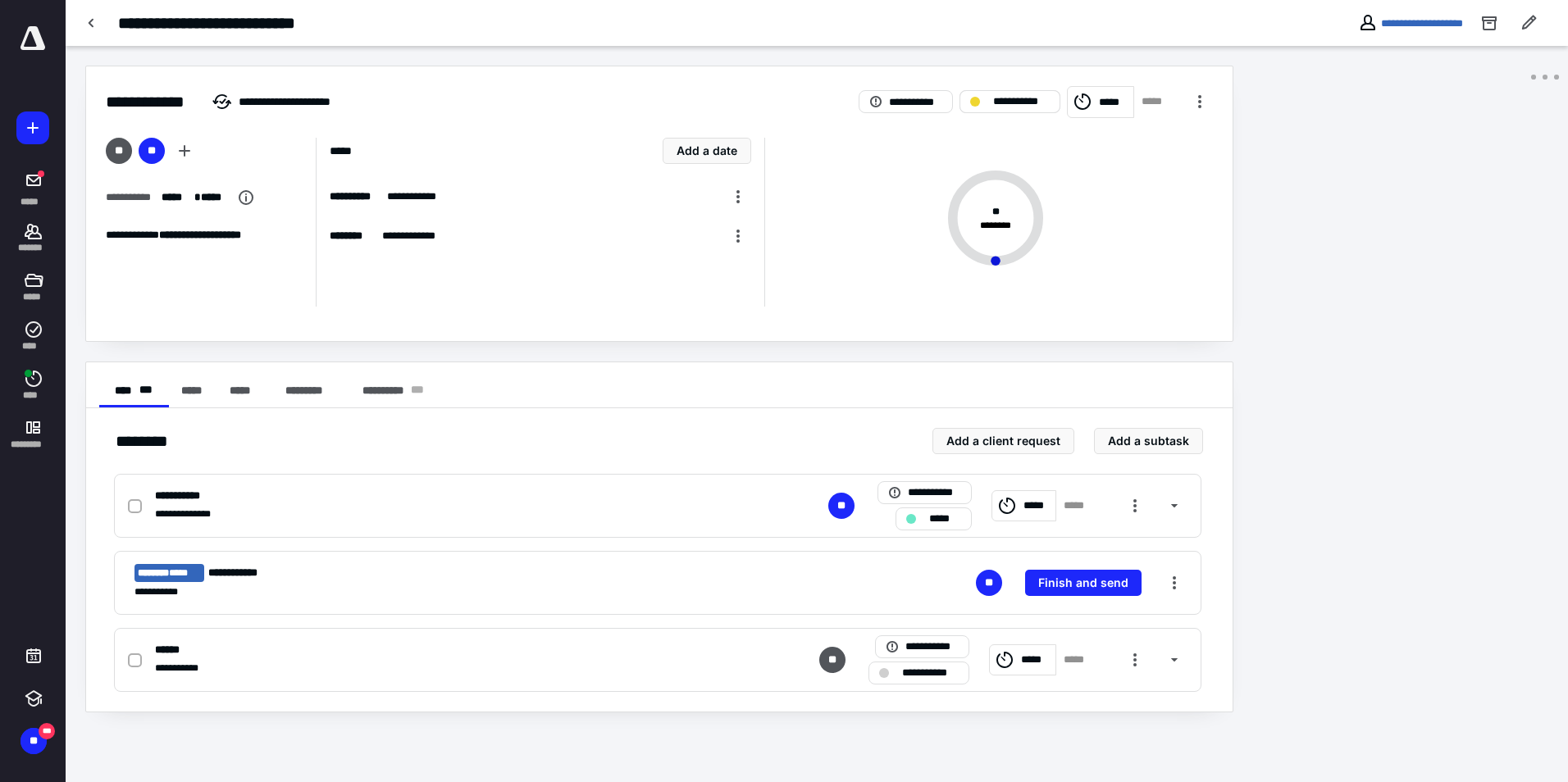 click on "**********" at bounding box center (1021, 102) 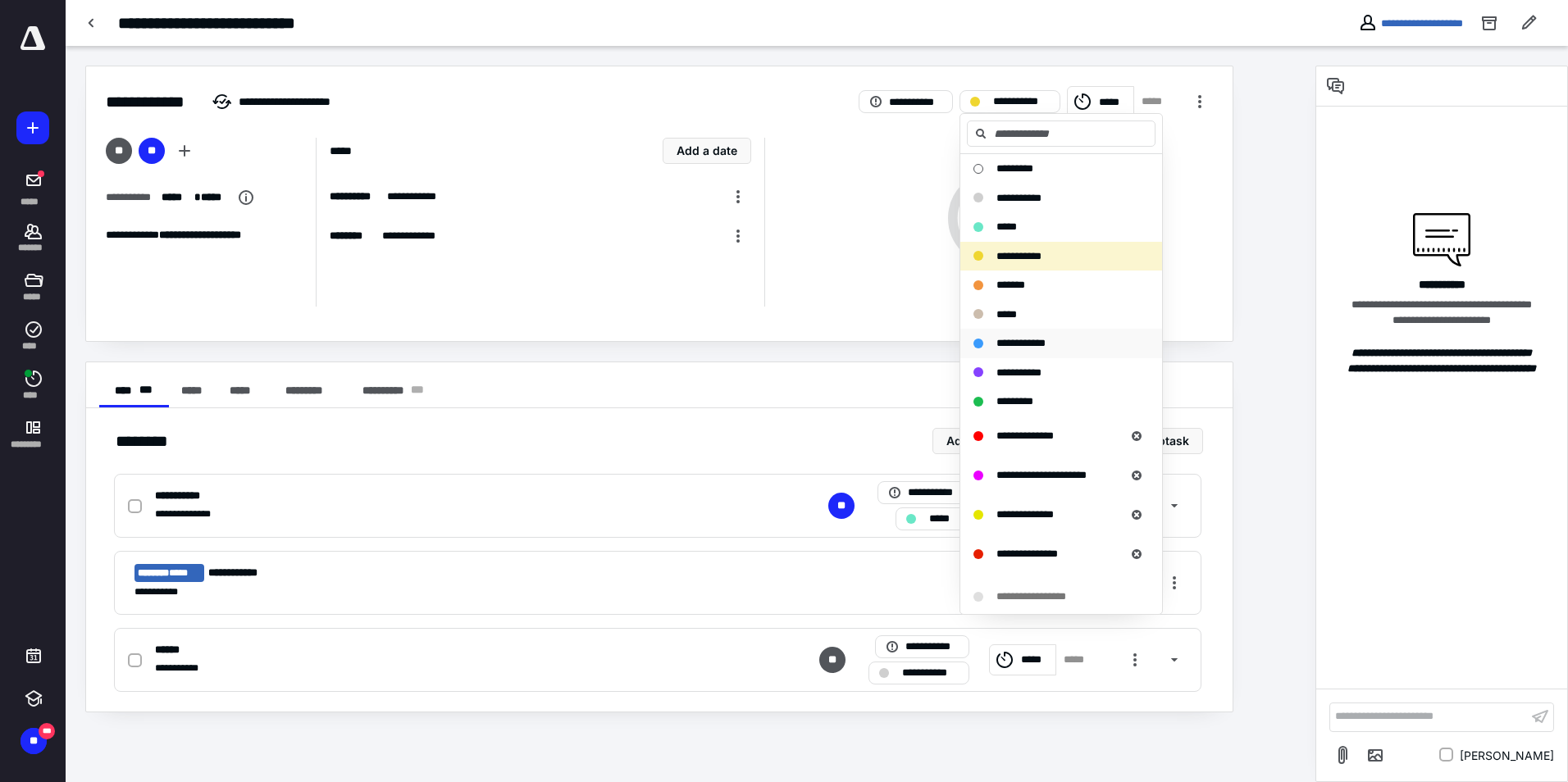 click on "**********" at bounding box center [1021, 343] 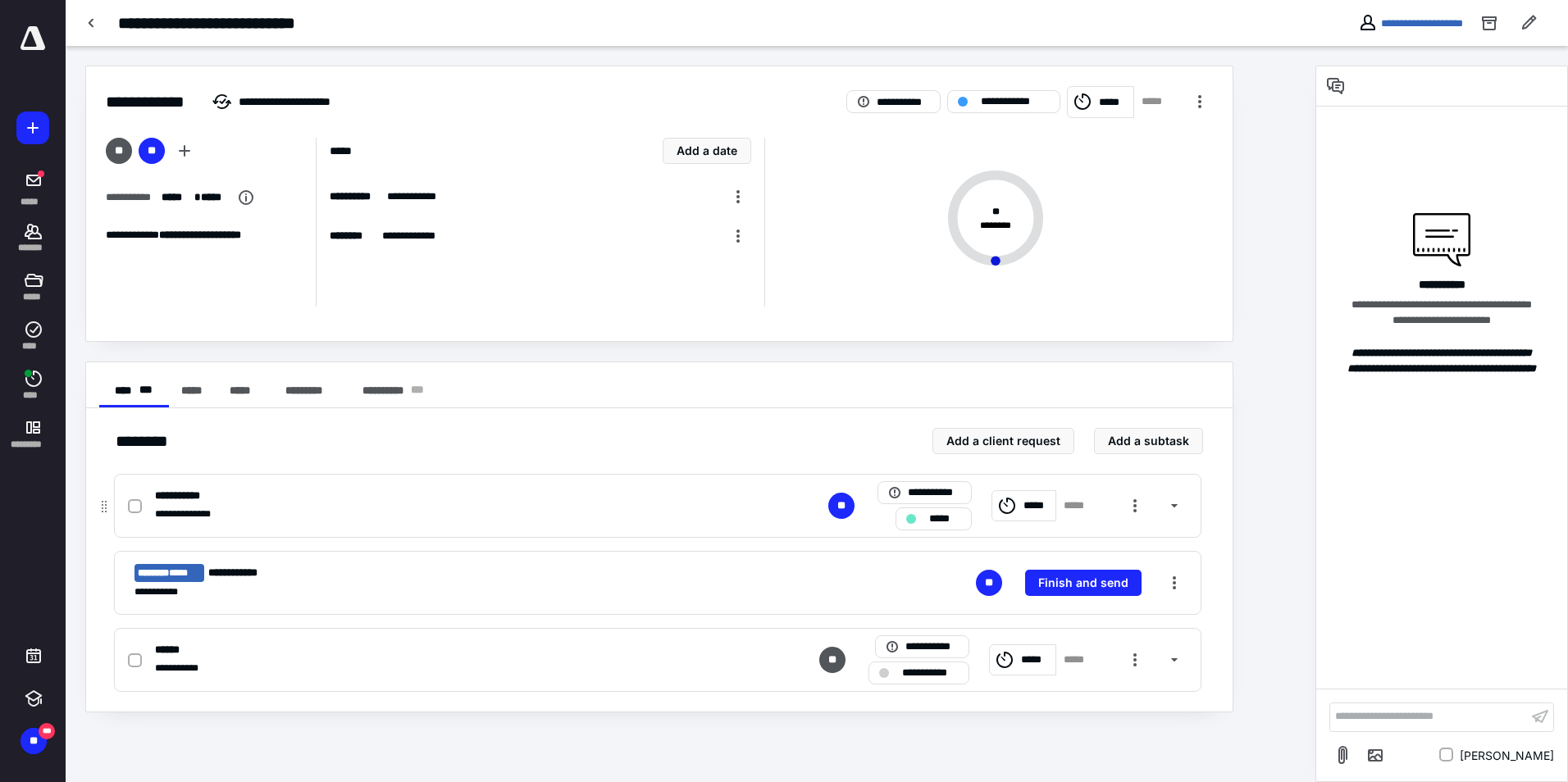 click at bounding box center (134, 507) 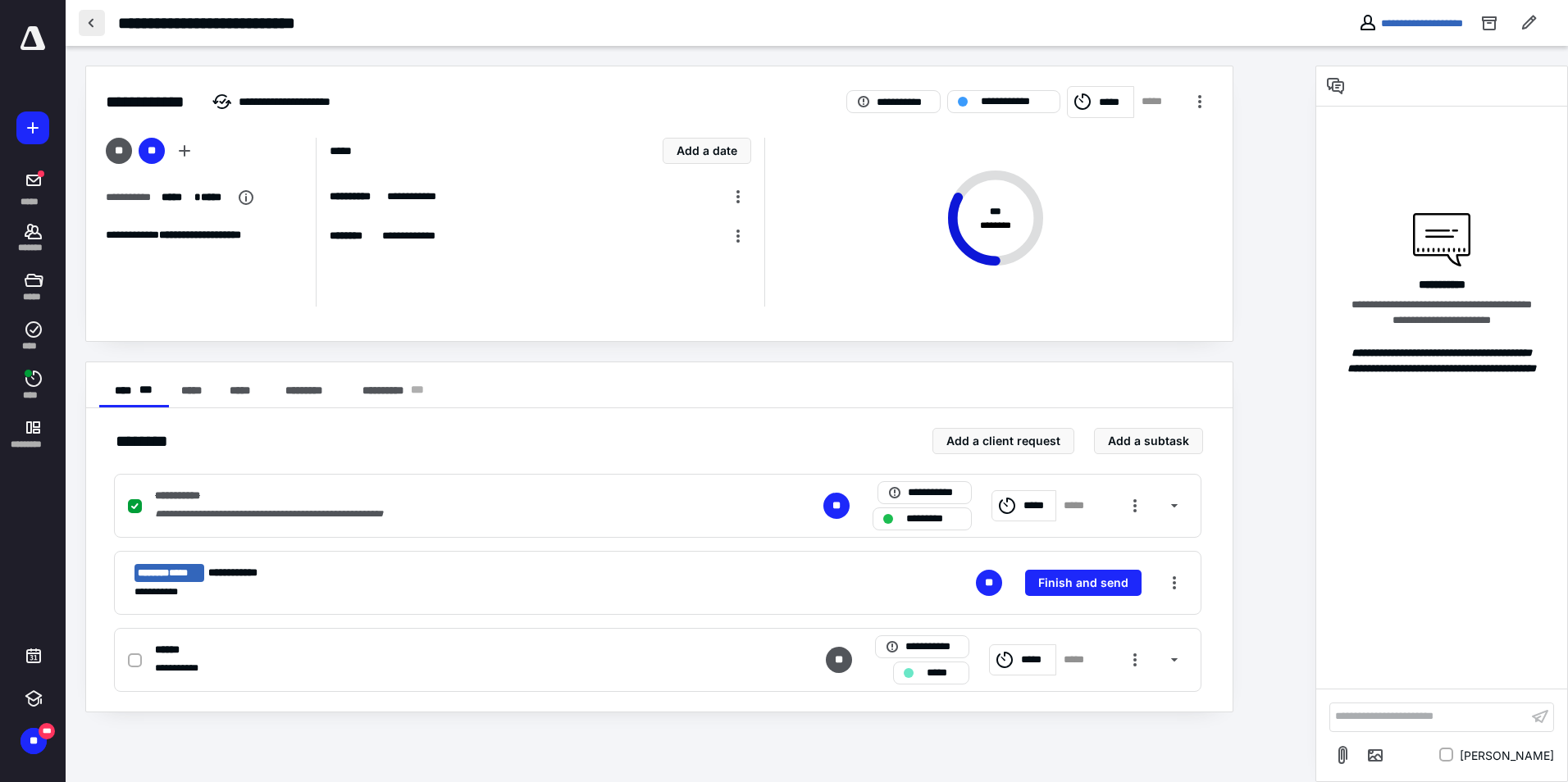 click at bounding box center (92, 23) 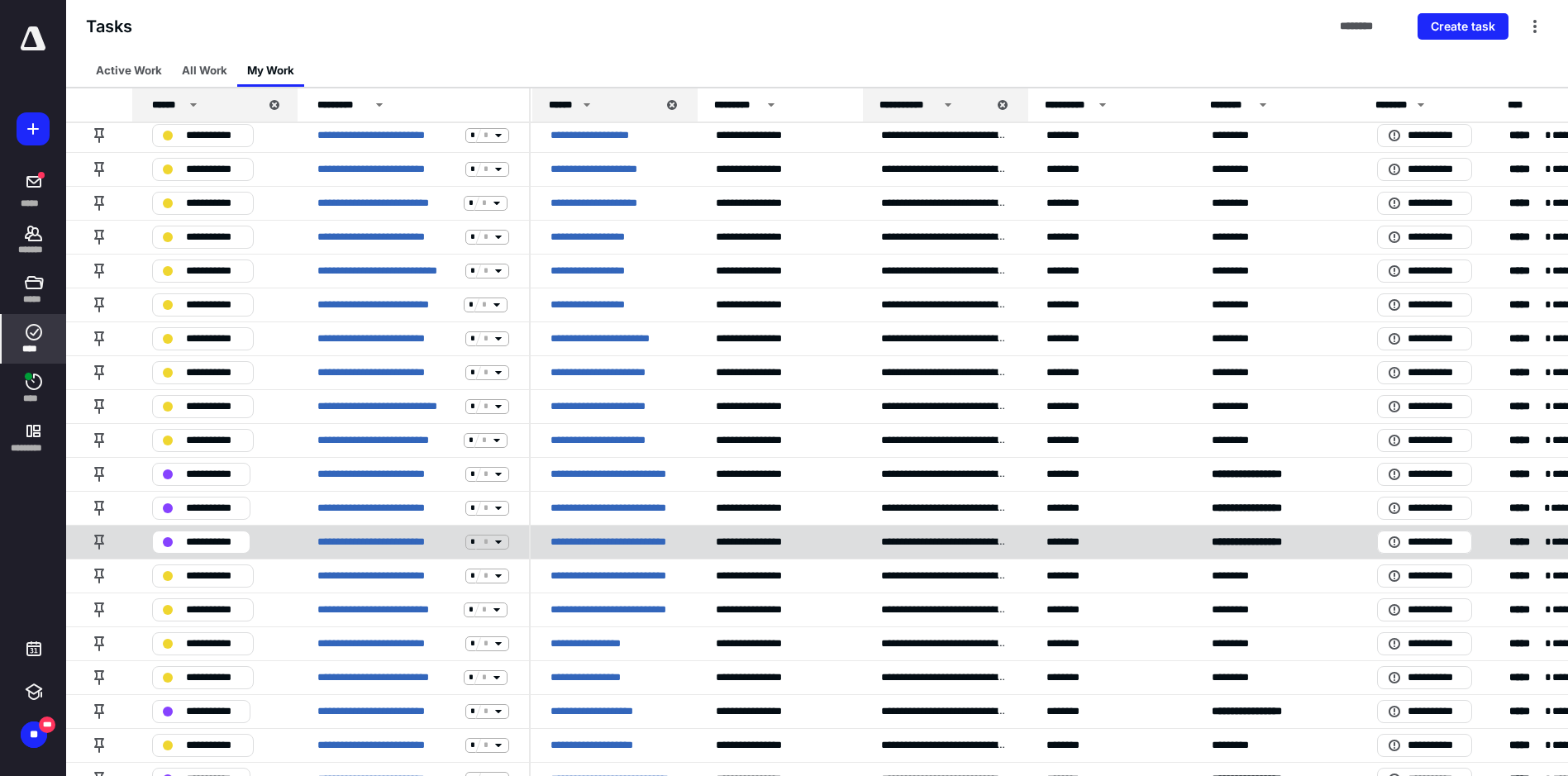 scroll, scrollTop: 0, scrollLeft: 0, axis: both 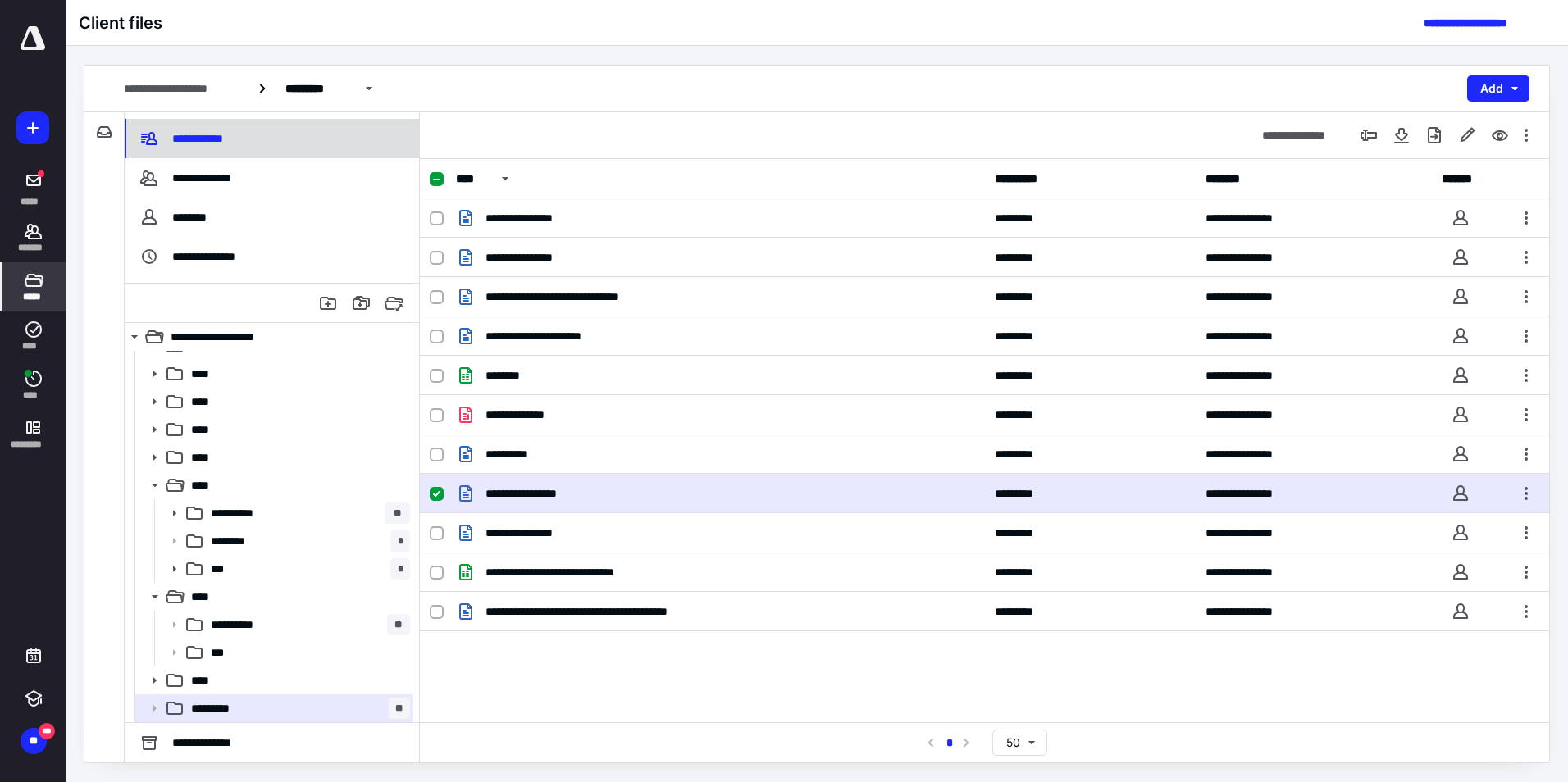click on "**********" at bounding box center (184, 139) 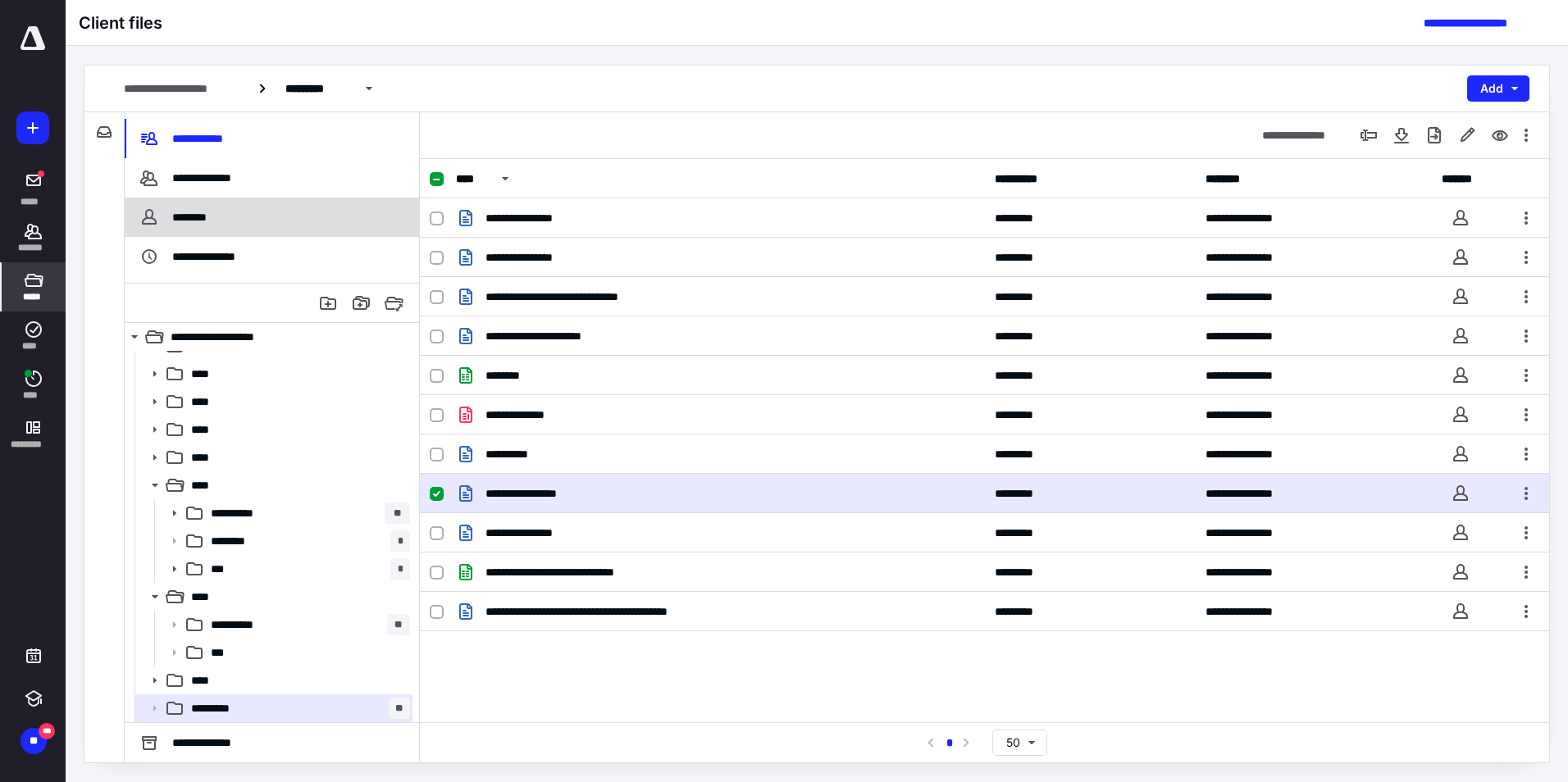 scroll, scrollTop: 0, scrollLeft: 0, axis: both 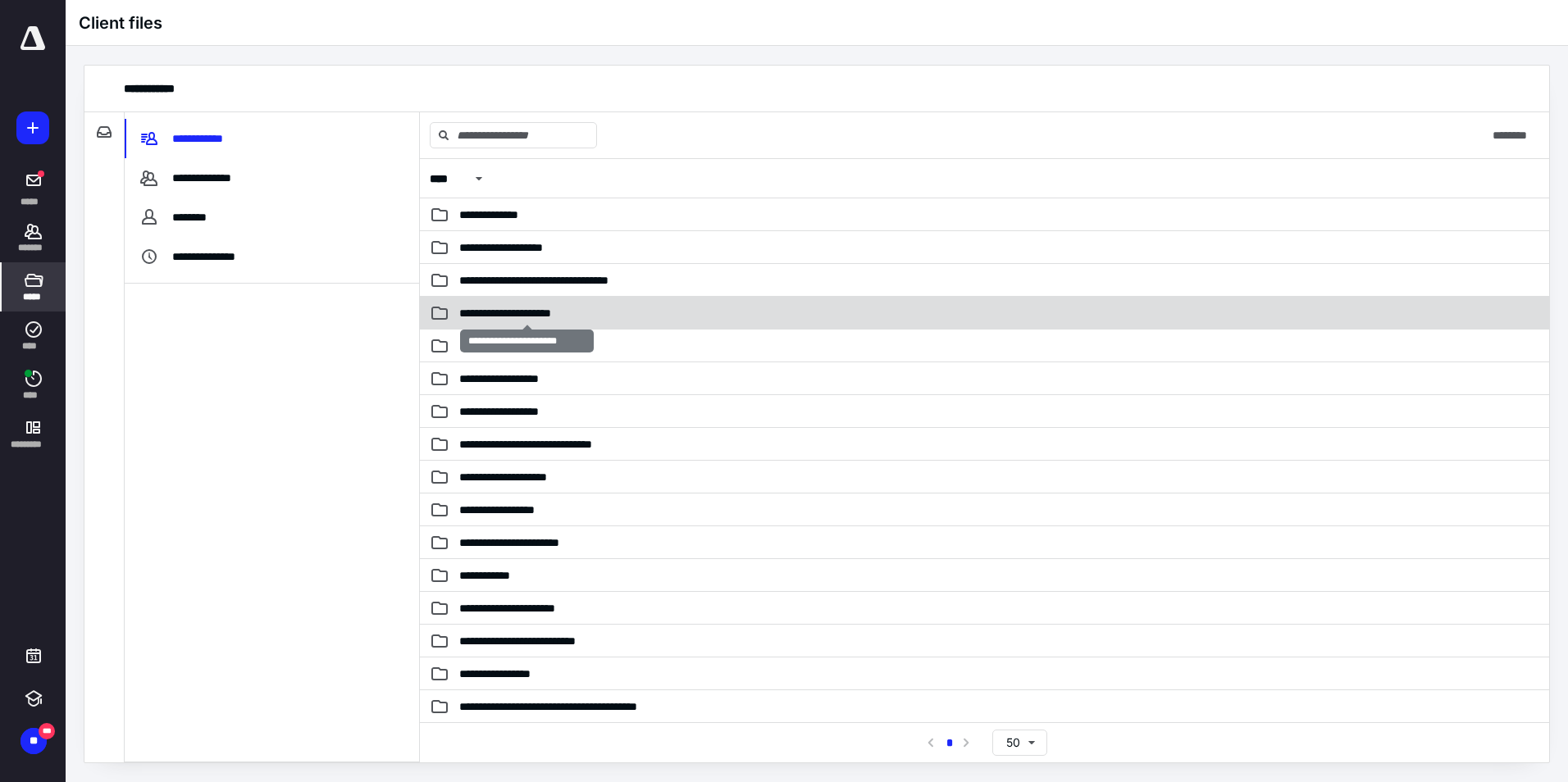 click on "**********" at bounding box center (527, 313) 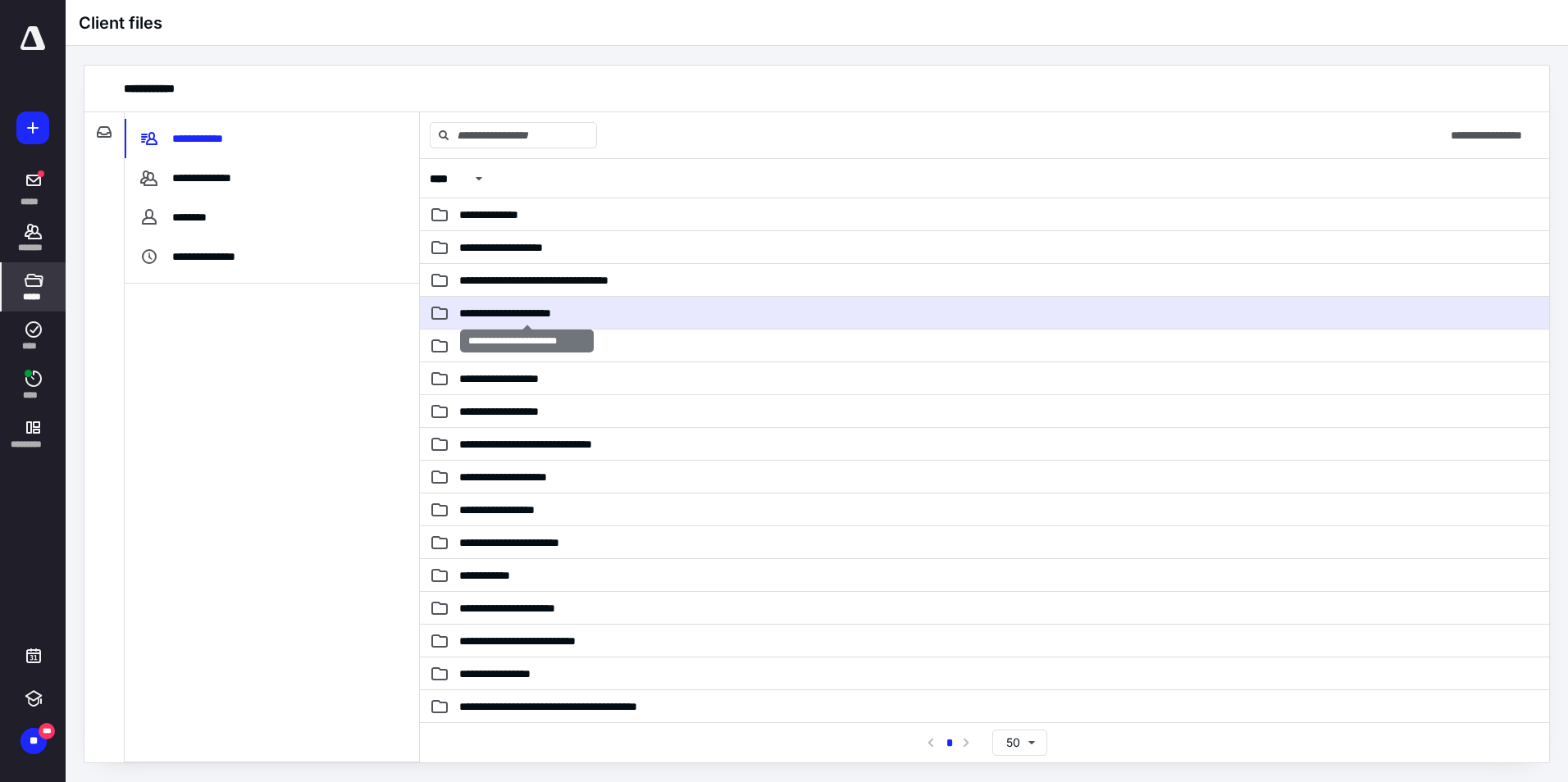 click on "**********" at bounding box center (527, 313) 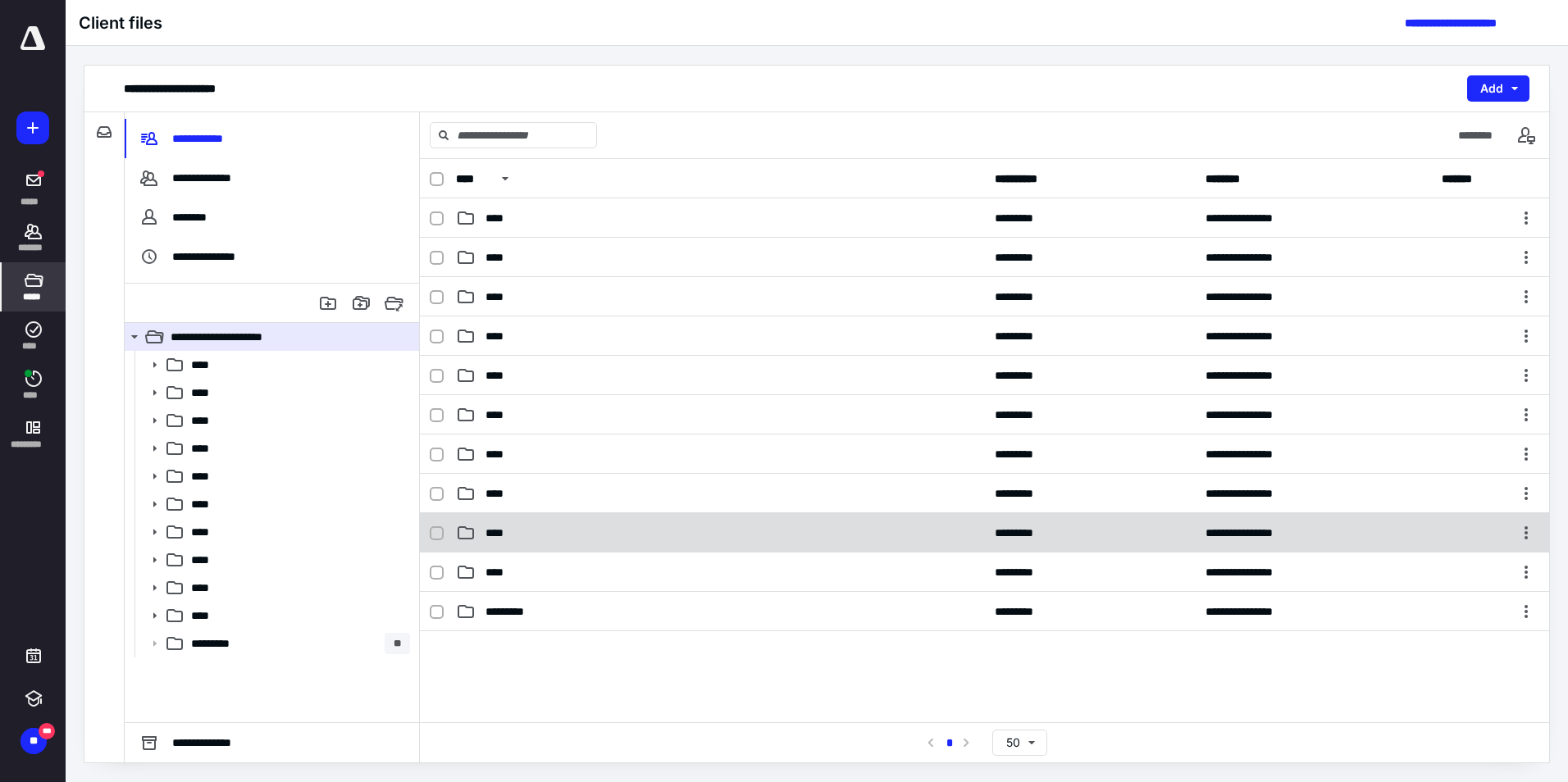 click on "****" at bounding box center [499, 533] 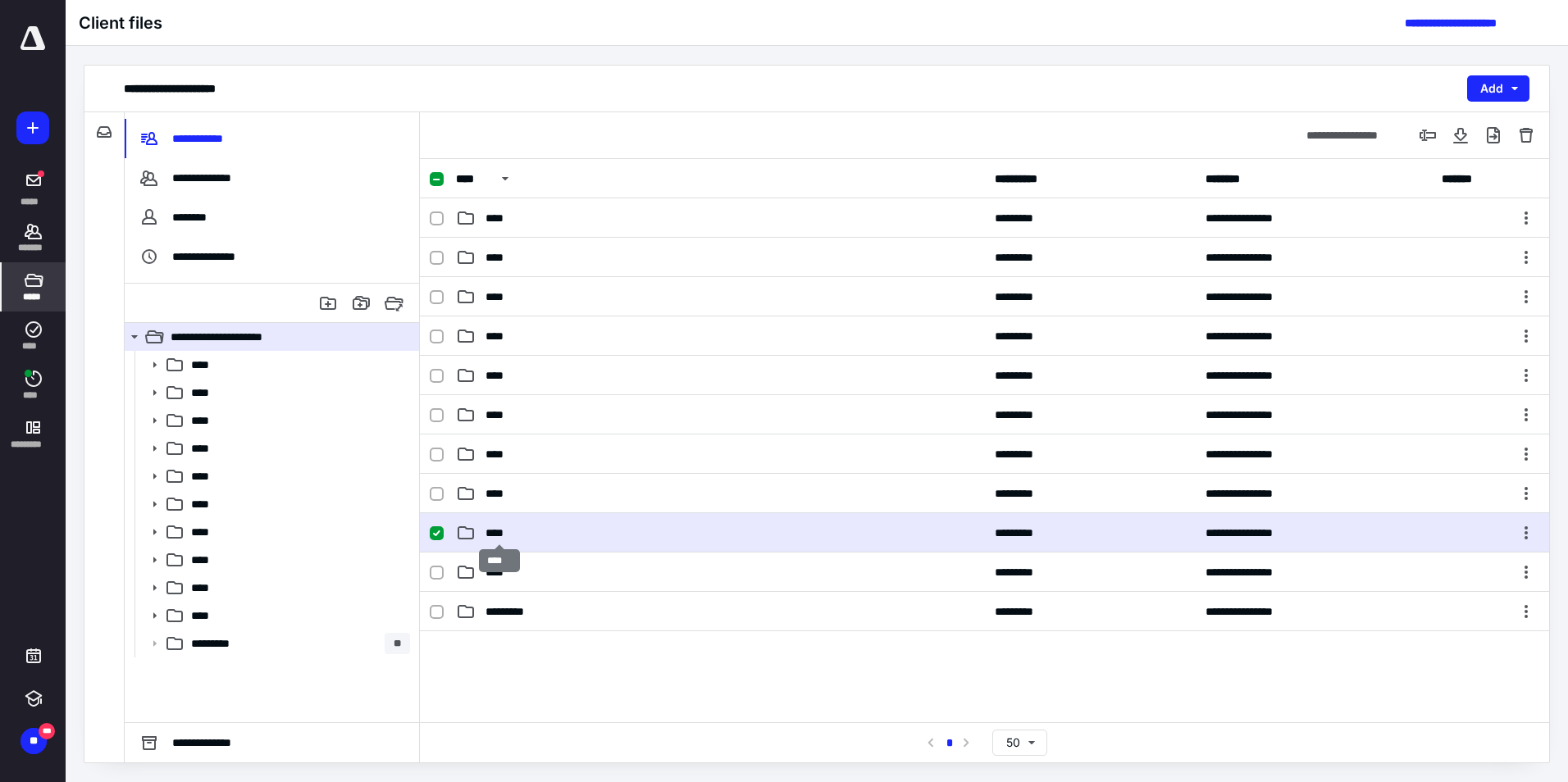 click on "****" at bounding box center [499, 533] 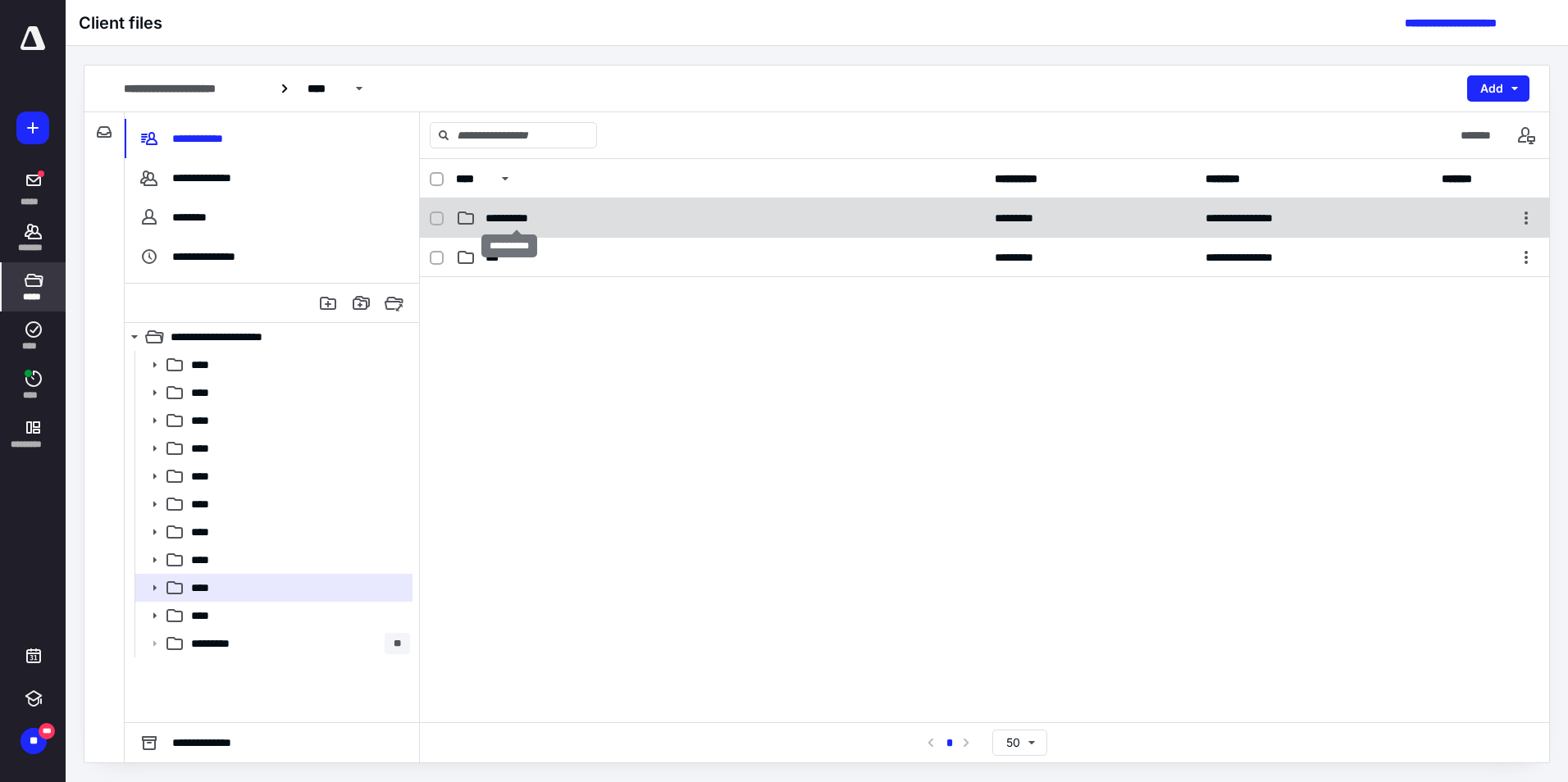 click on "**********" at bounding box center (516, 218) 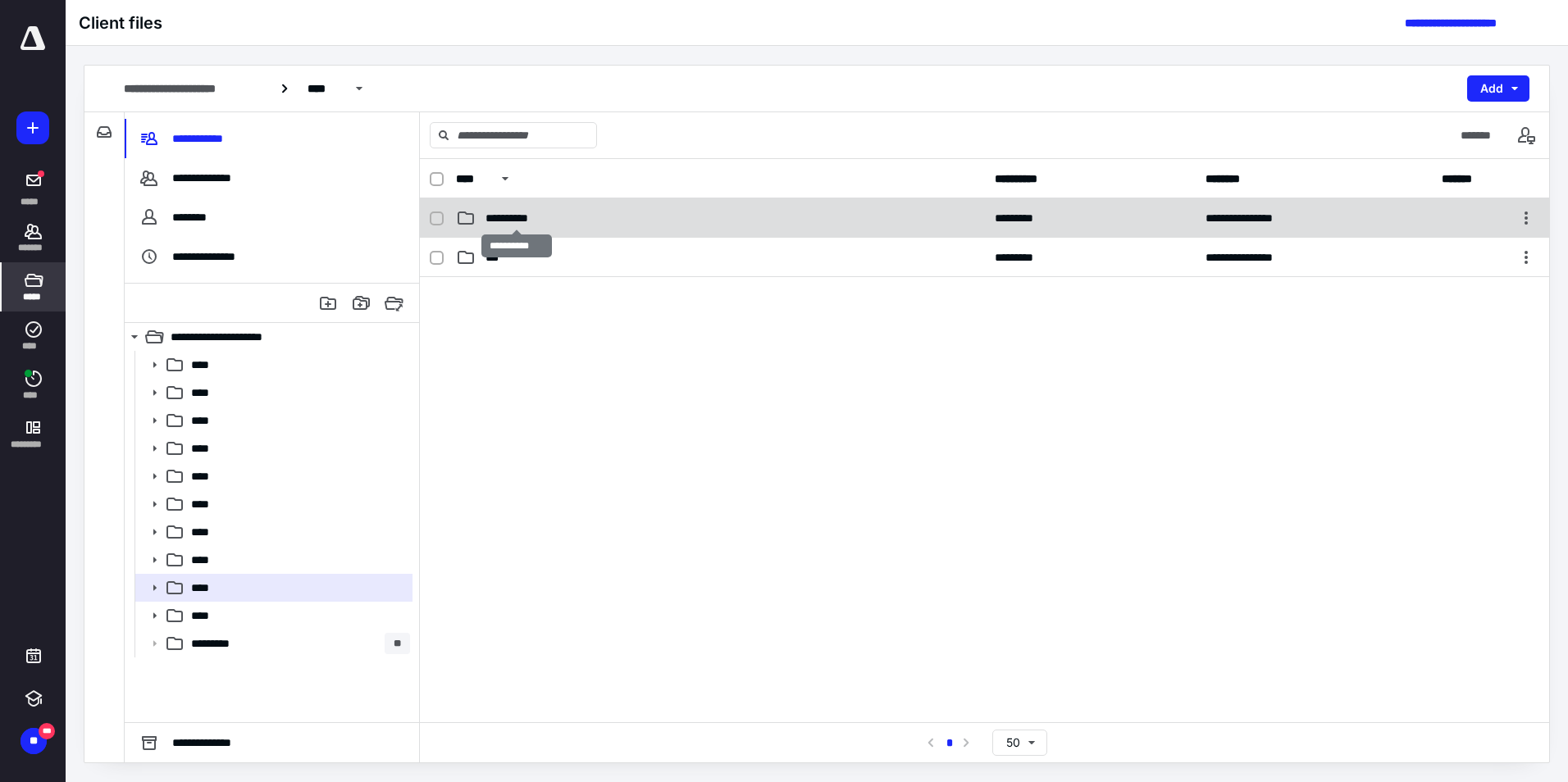 click on "**********" at bounding box center [516, 218] 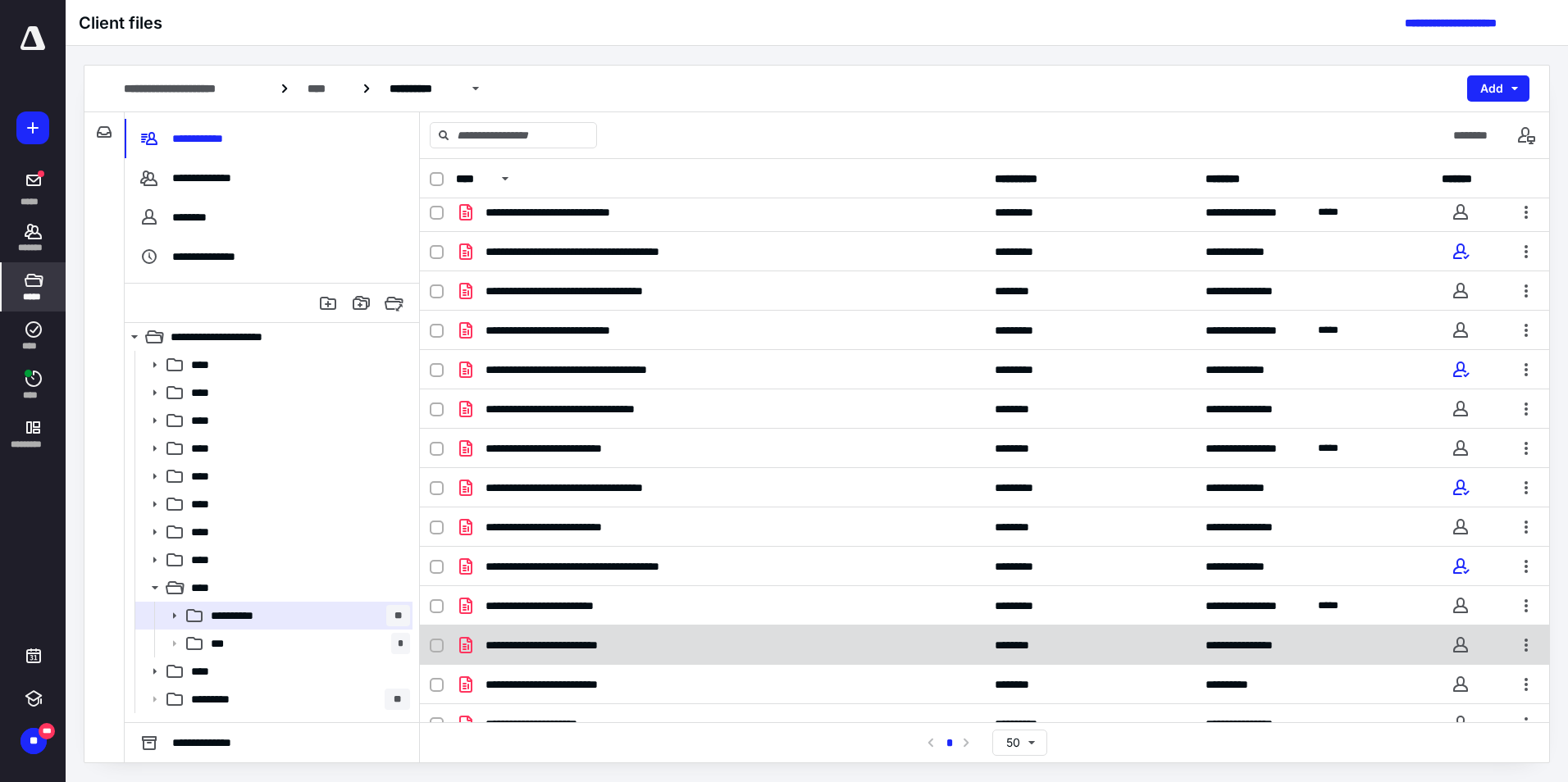 scroll, scrollTop: 164, scrollLeft: 0, axis: vertical 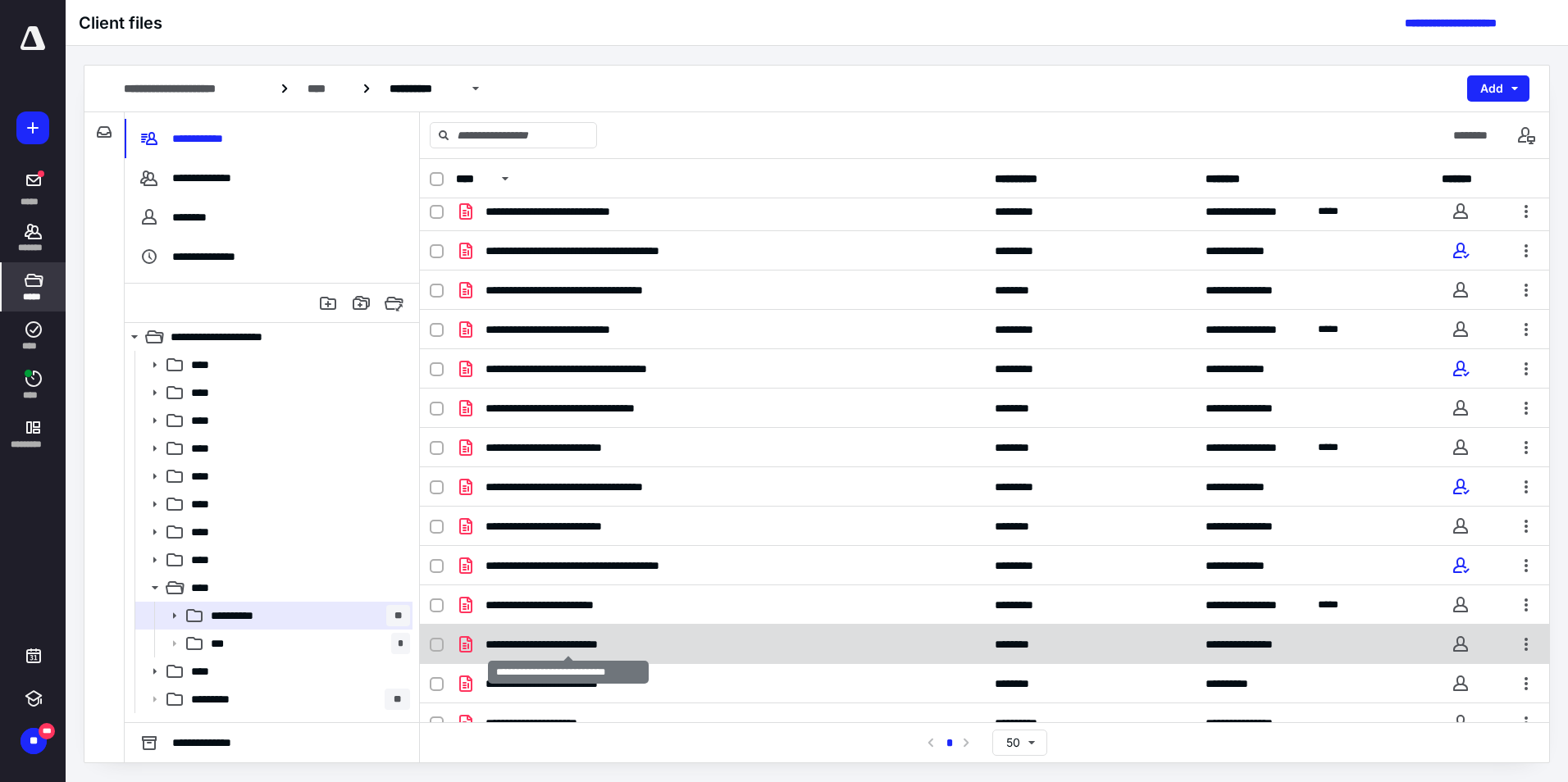 click on "**********" at bounding box center [568, 644] 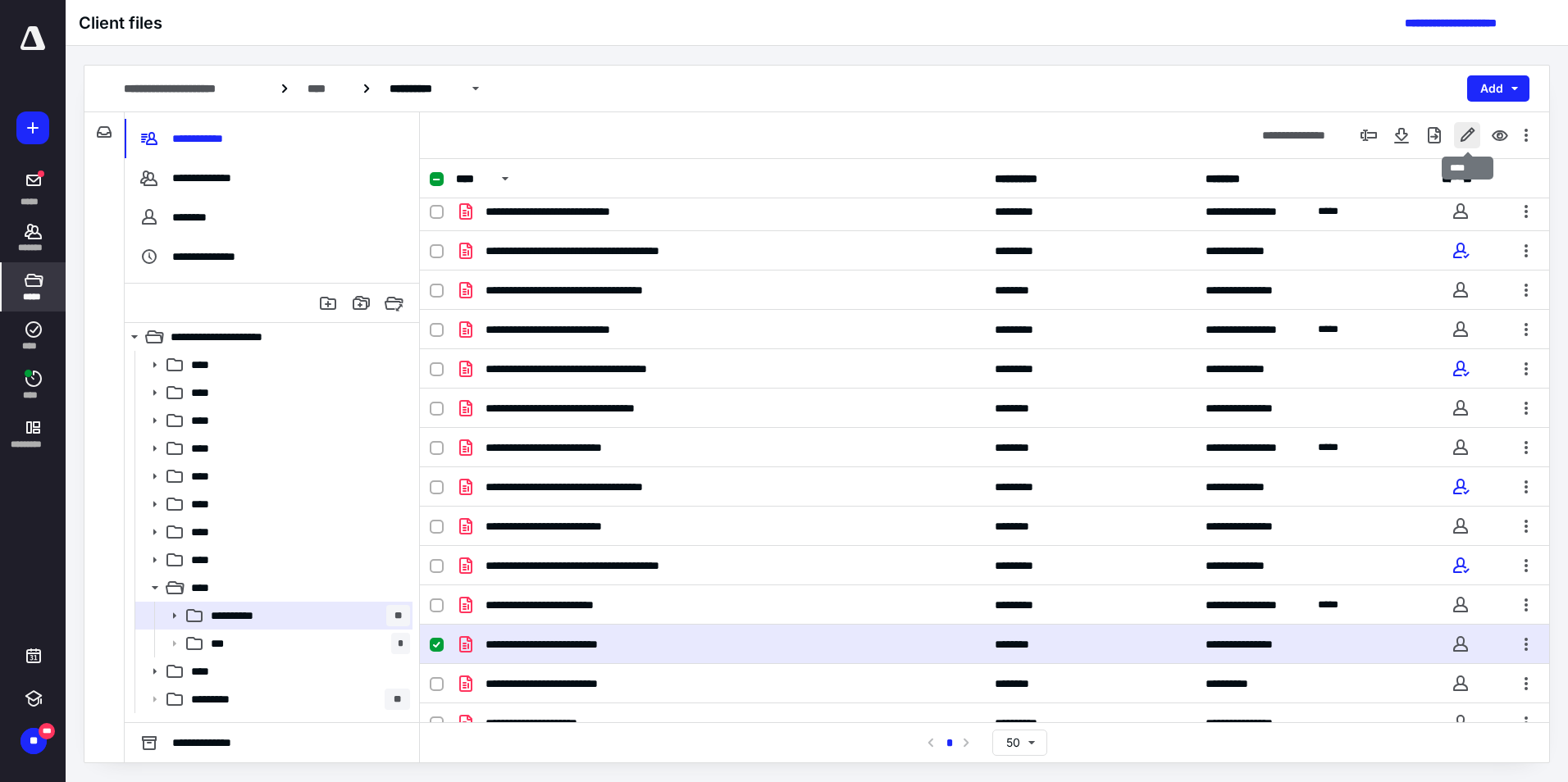 click at bounding box center [1467, 135] 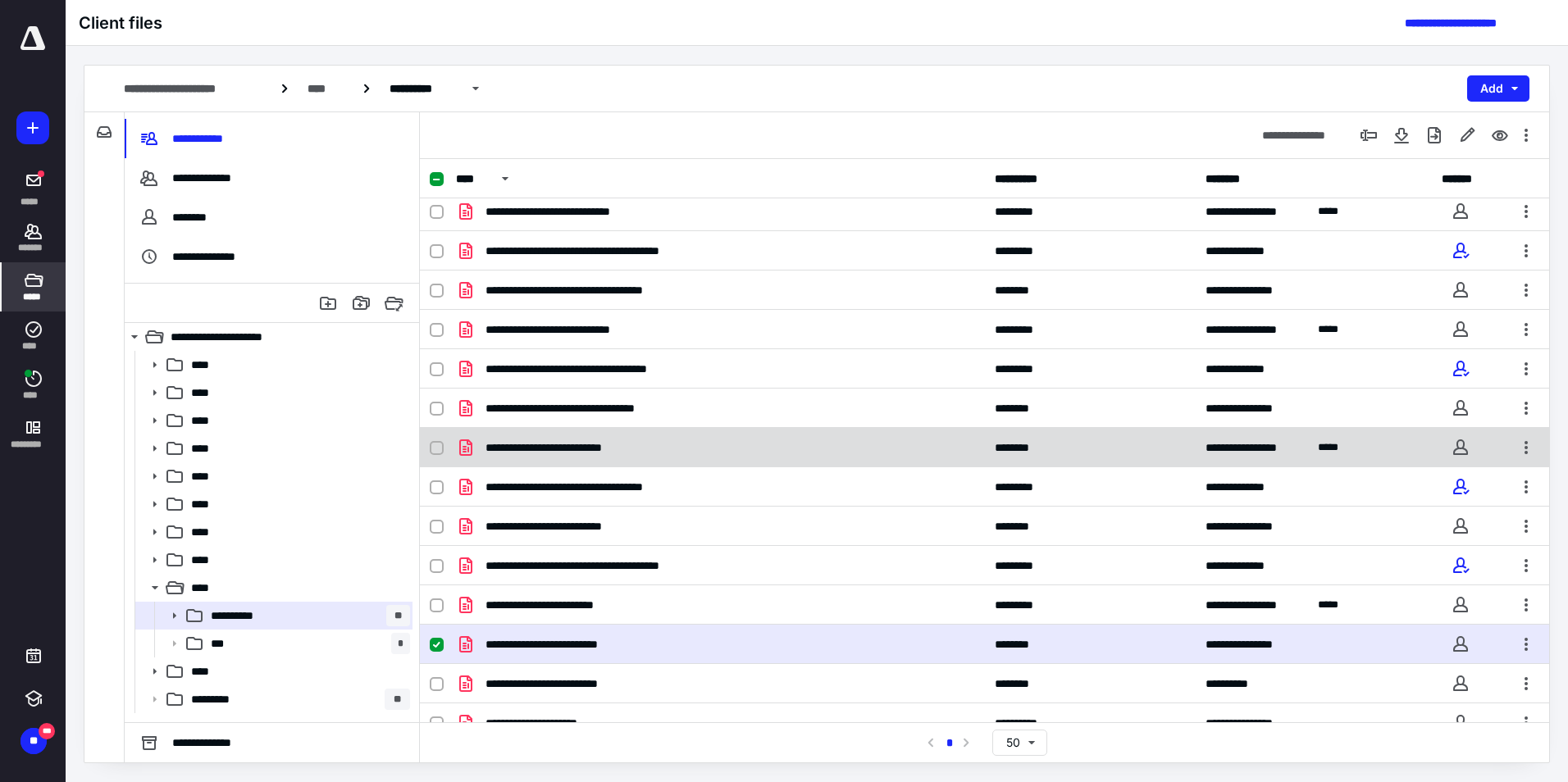 click on "**********" at bounding box center (572, 448) 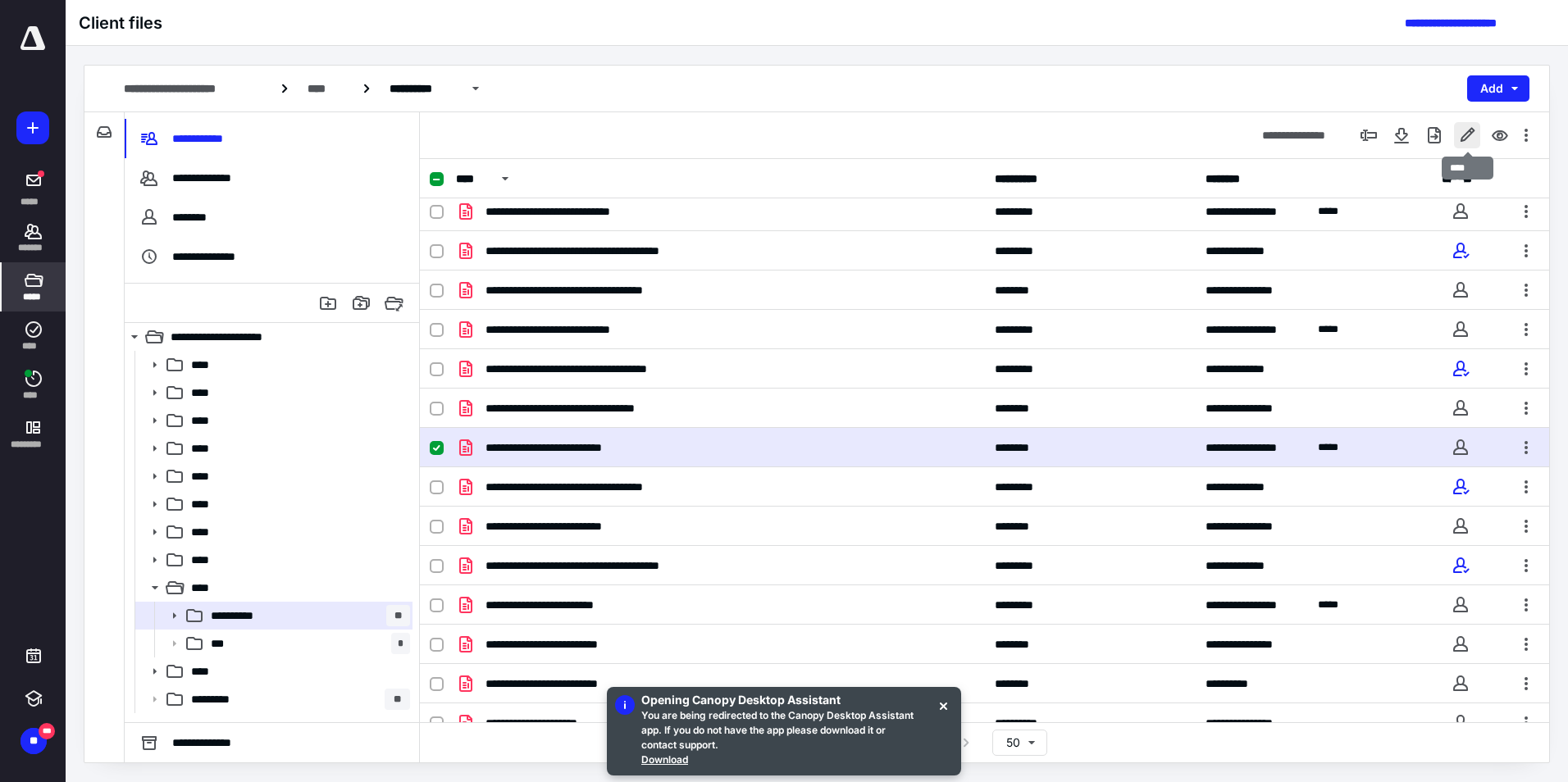 click at bounding box center (1467, 135) 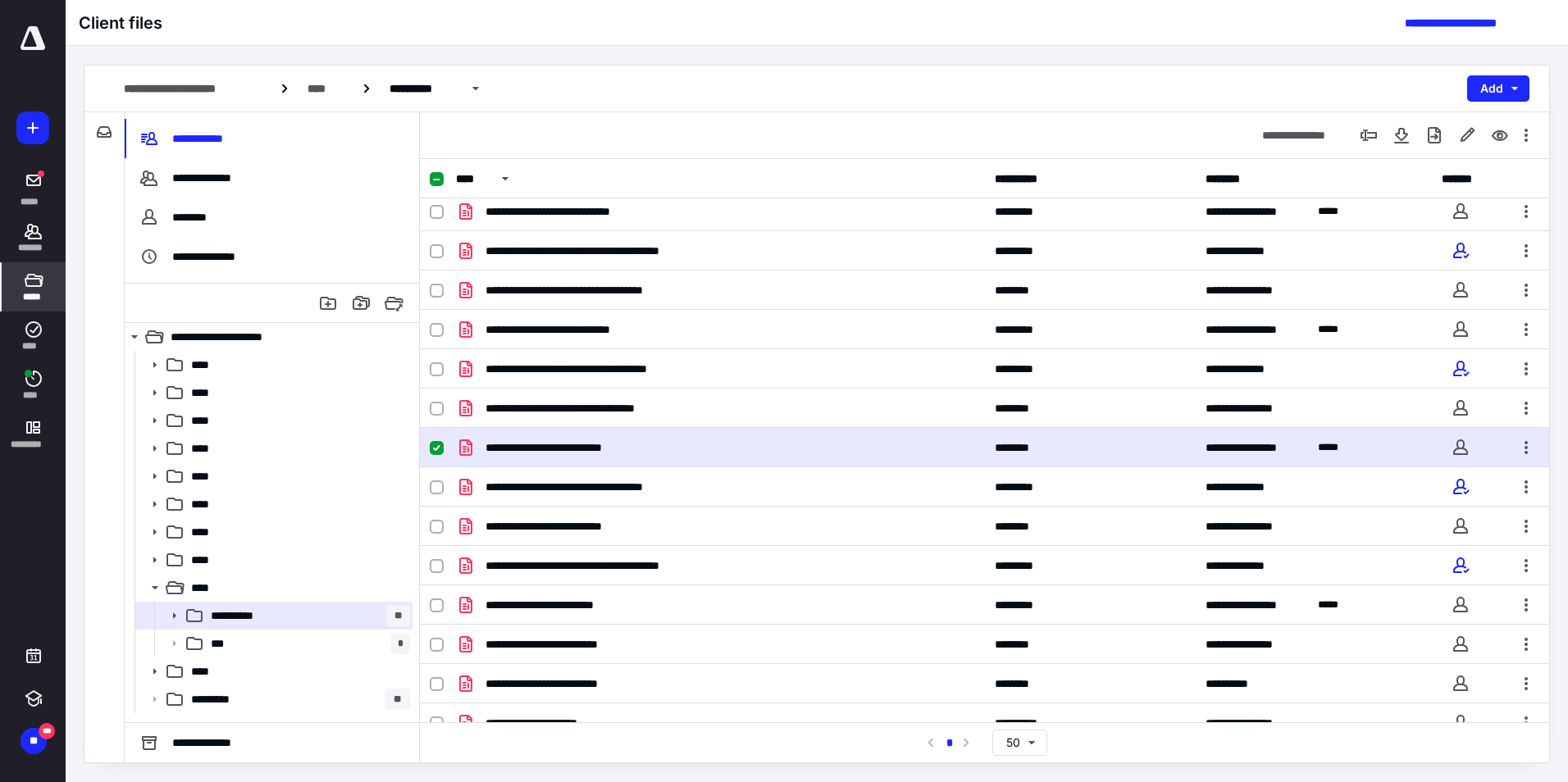 click on "**********" at bounding box center (984, 135) 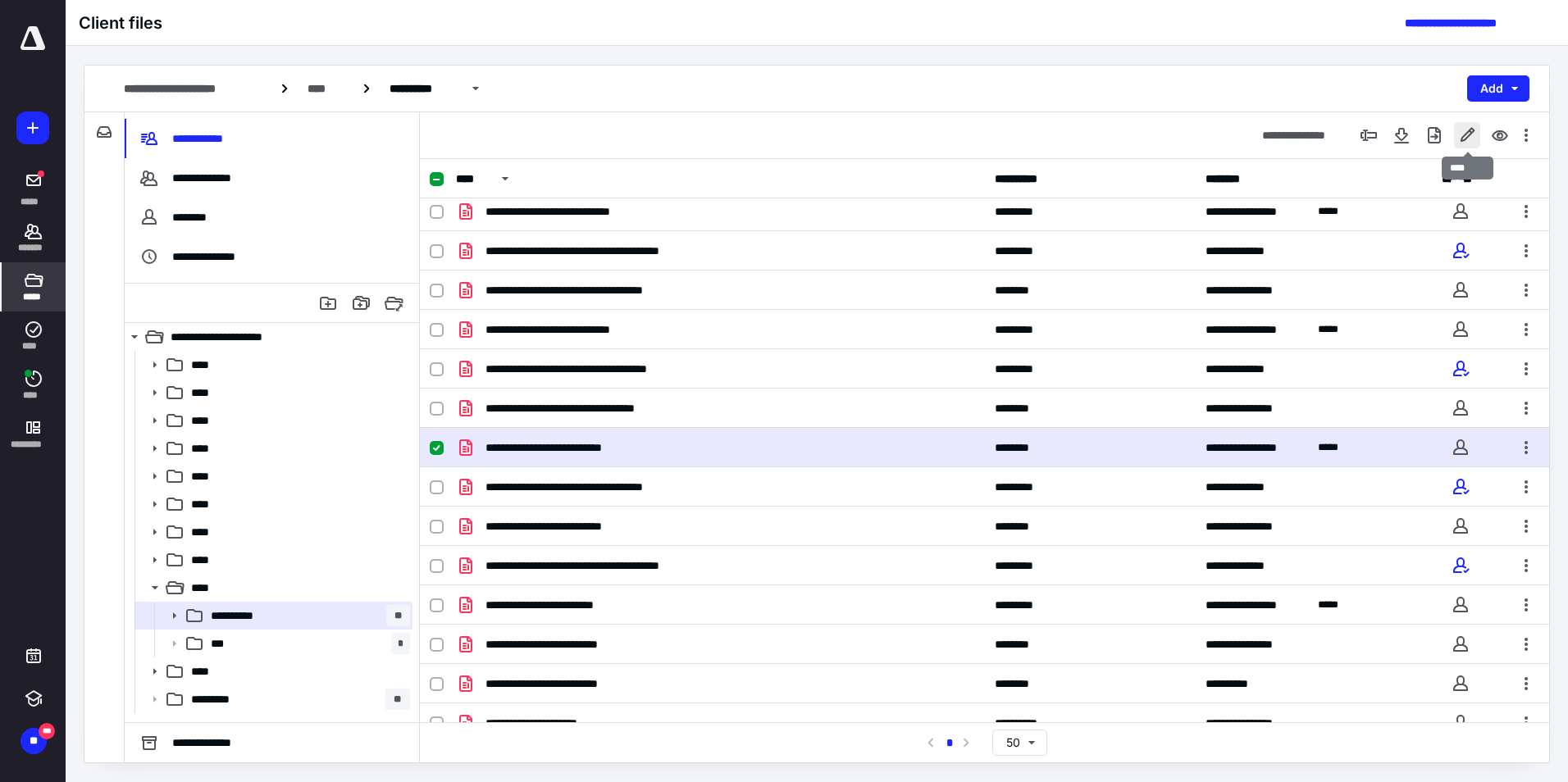 click at bounding box center [1467, 135] 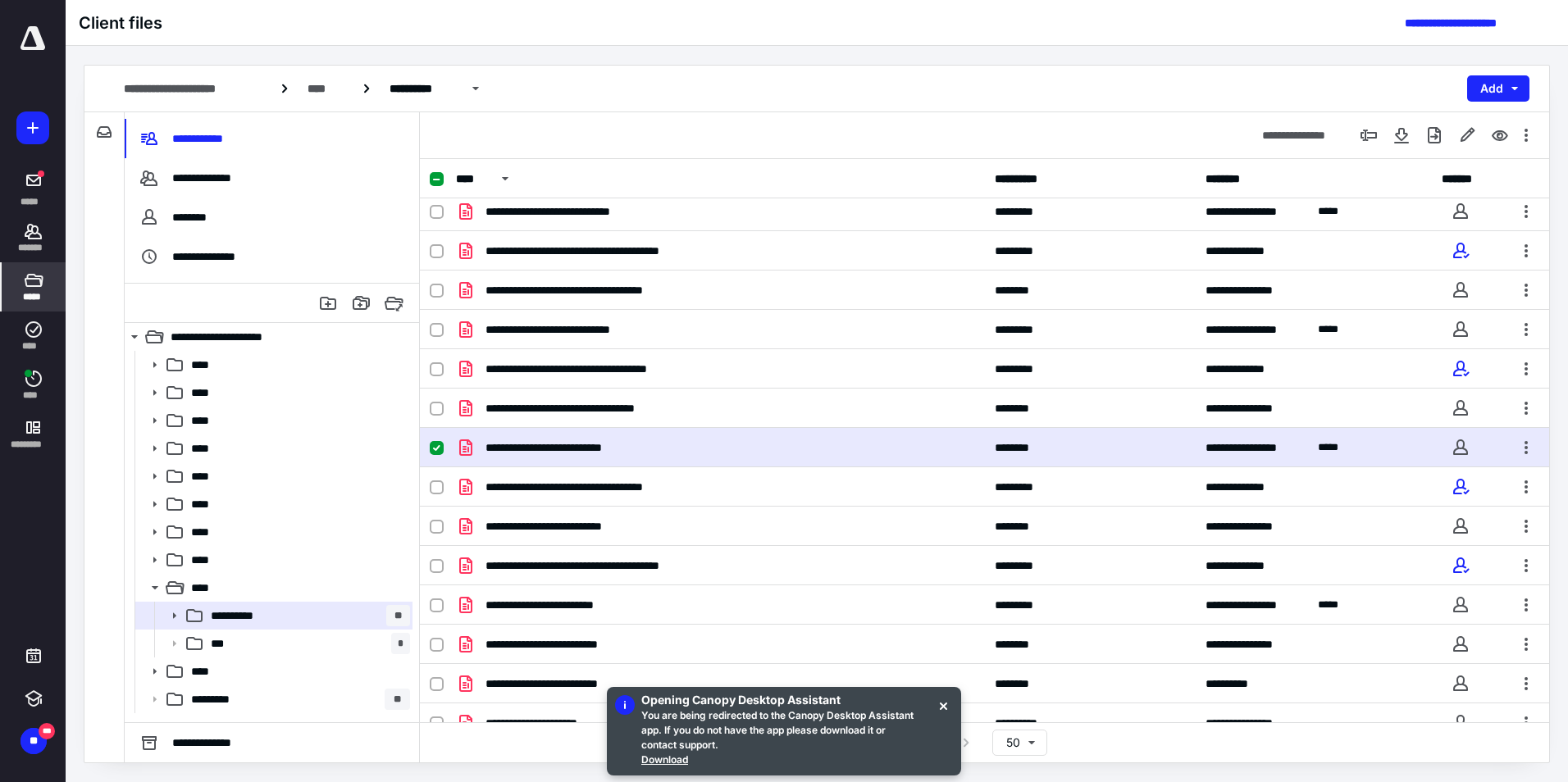 click on "**********" at bounding box center (817, 23) 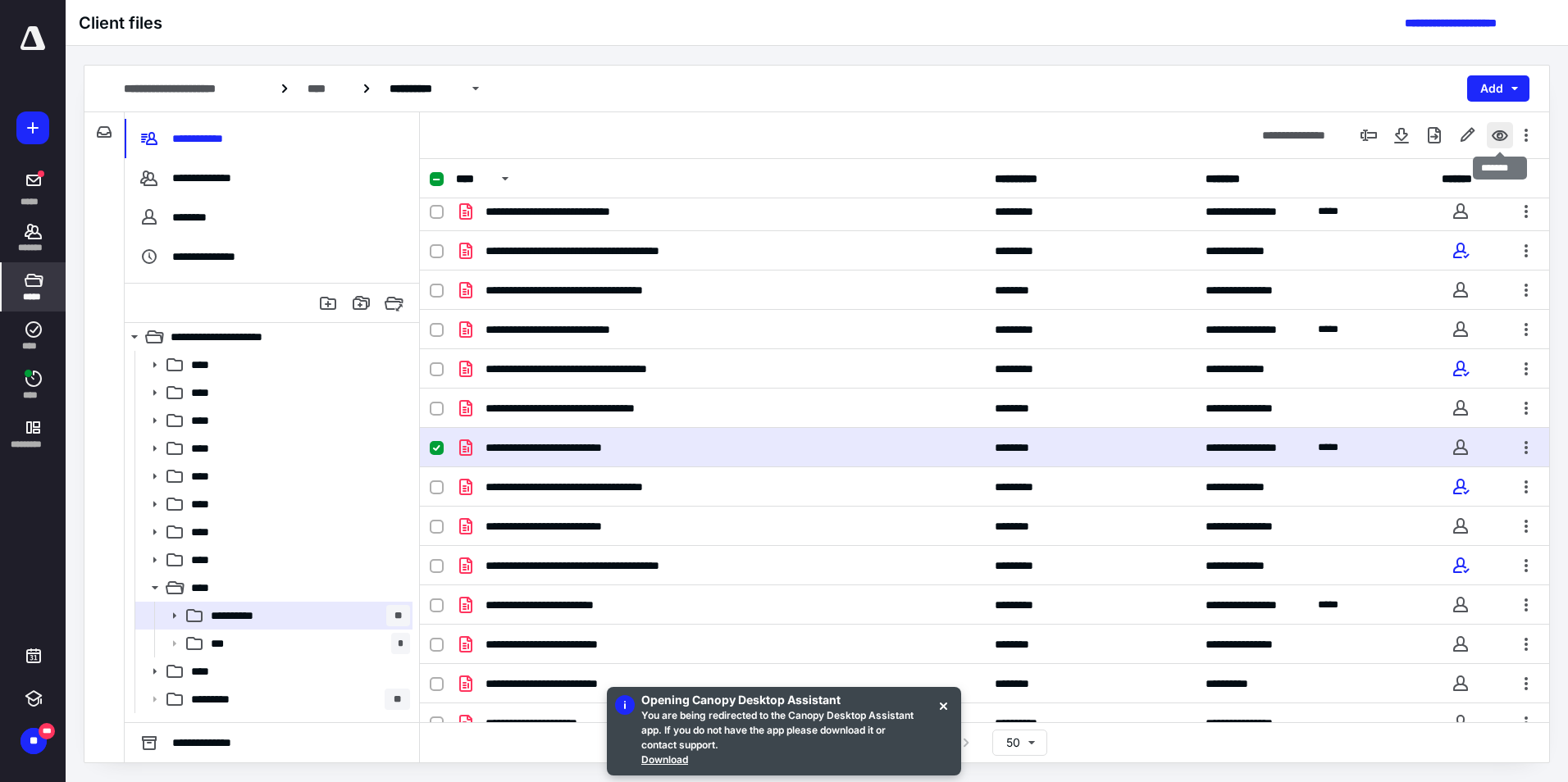 click at bounding box center (1500, 135) 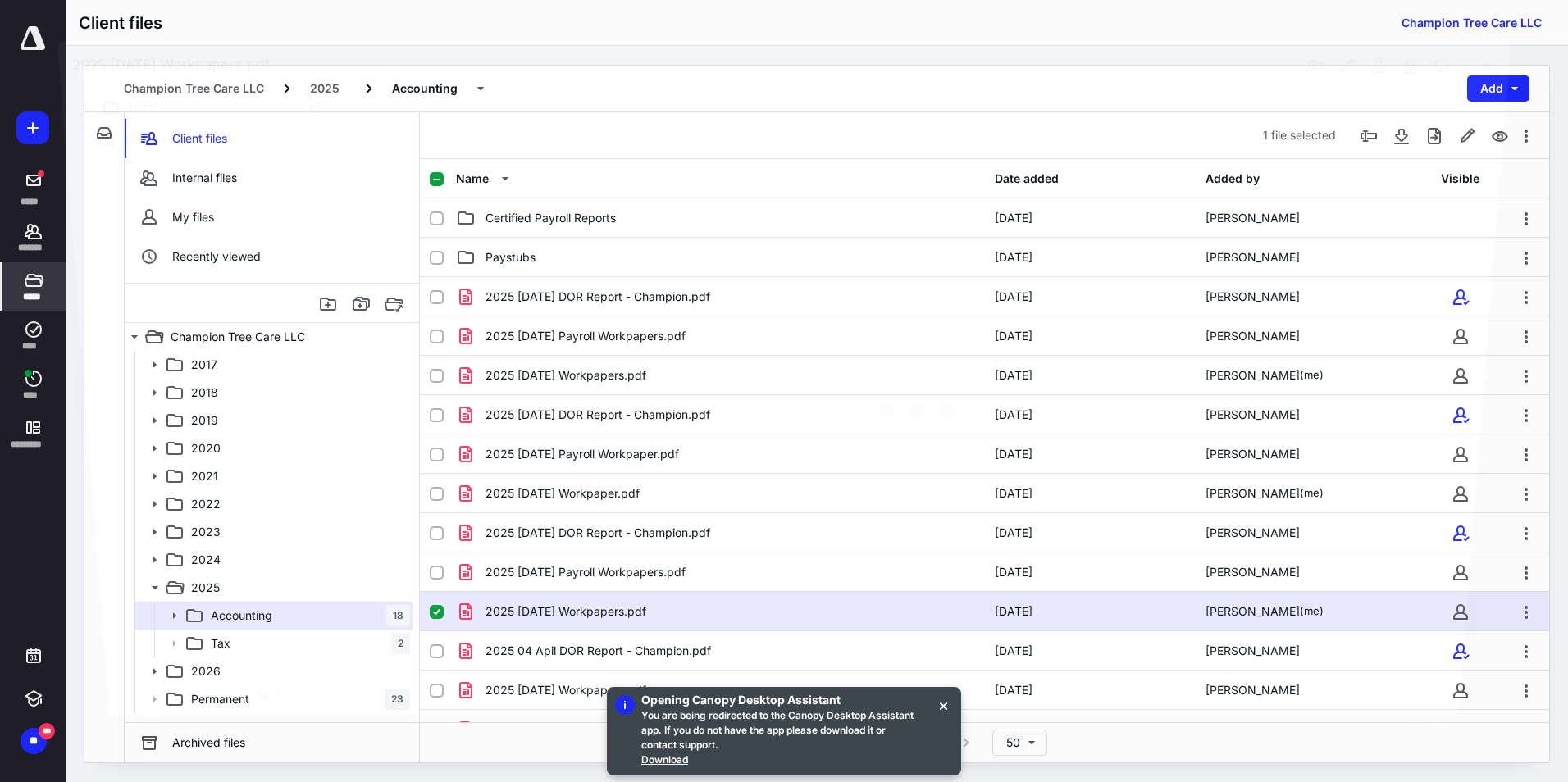scroll, scrollTop: 164, scrollLeft: 0, axis: vertical 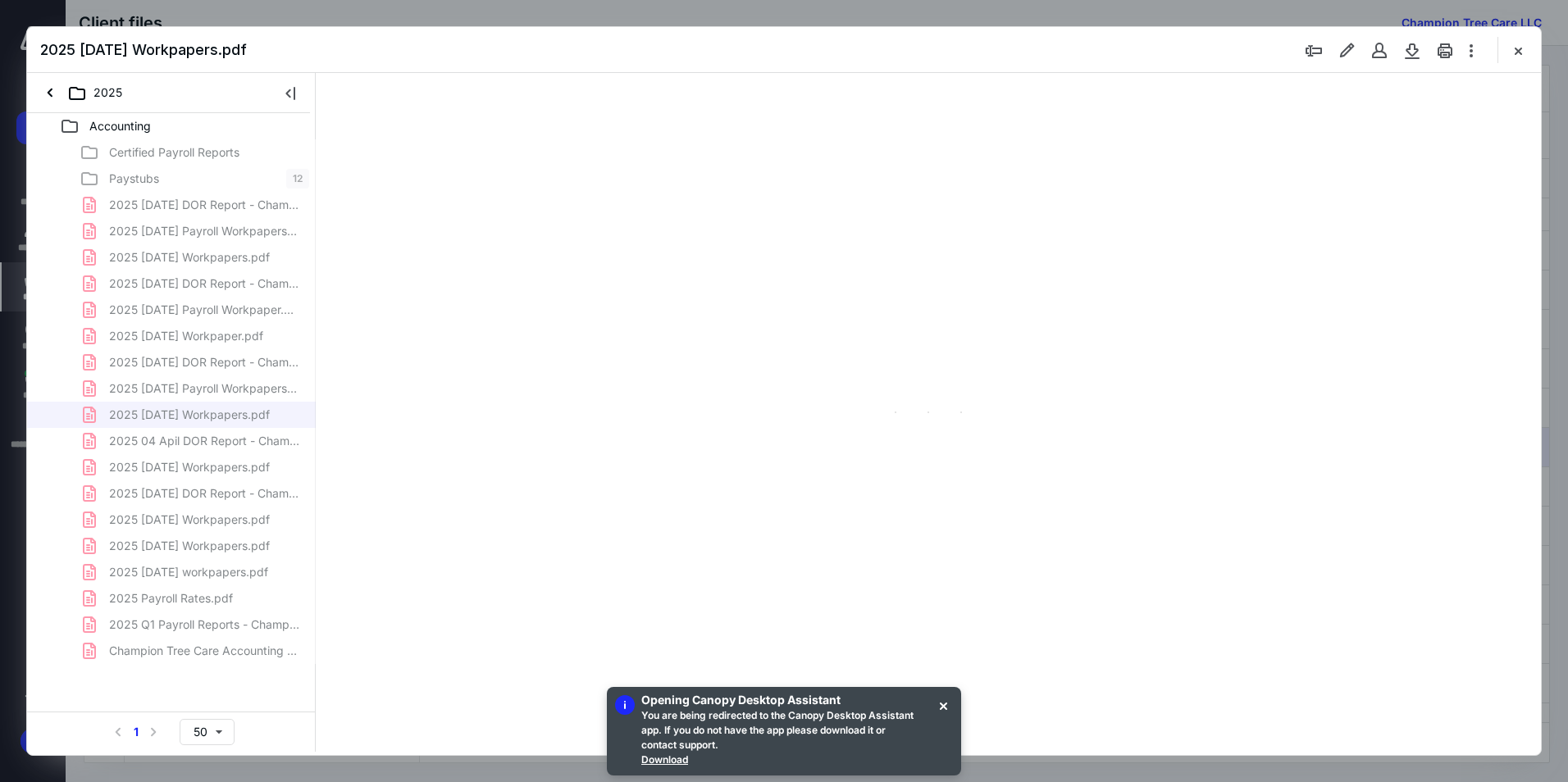 type on "80" 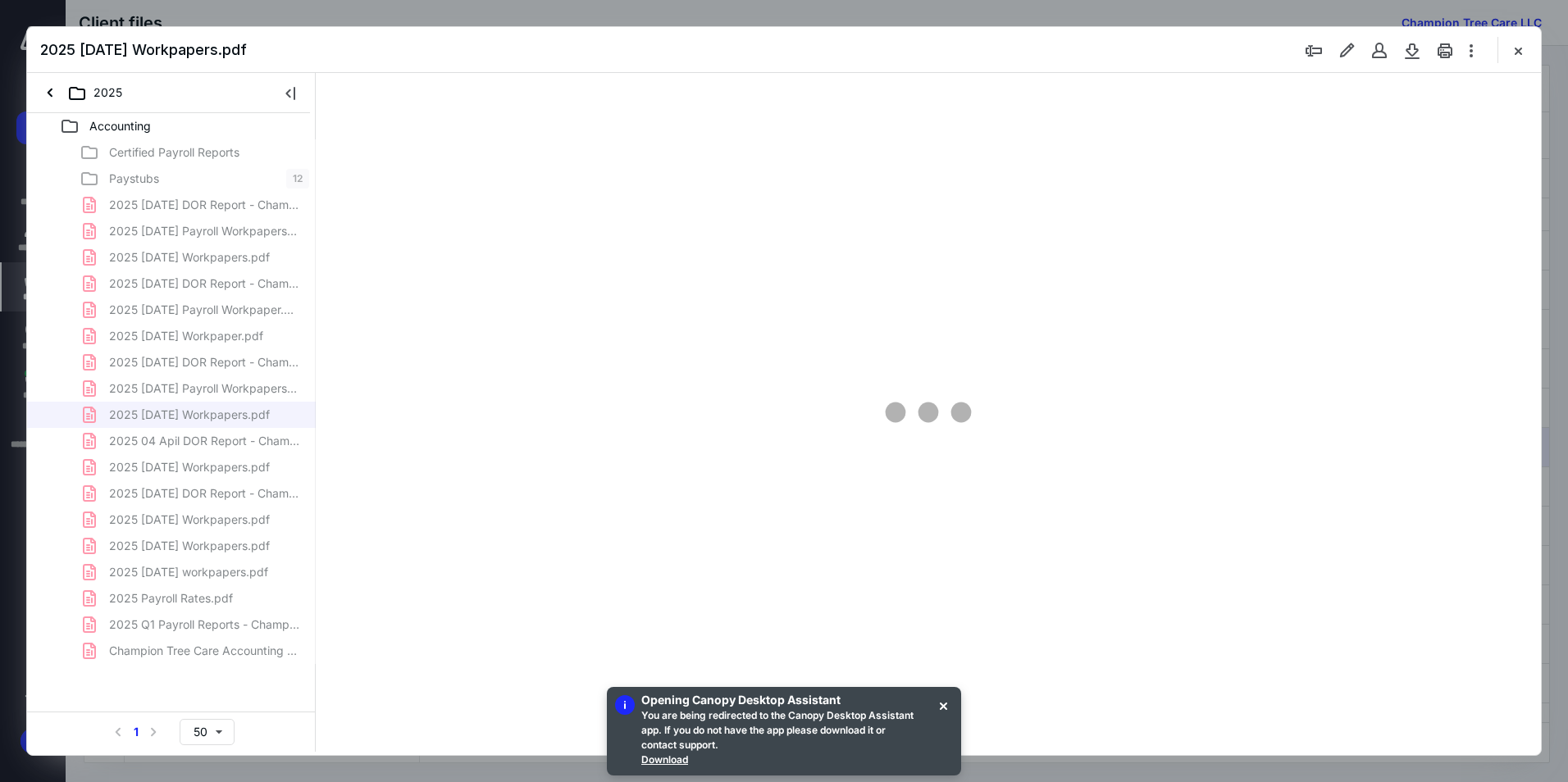 scroll, scrollTop: 65, scrollLeft: 0, axis: vertical 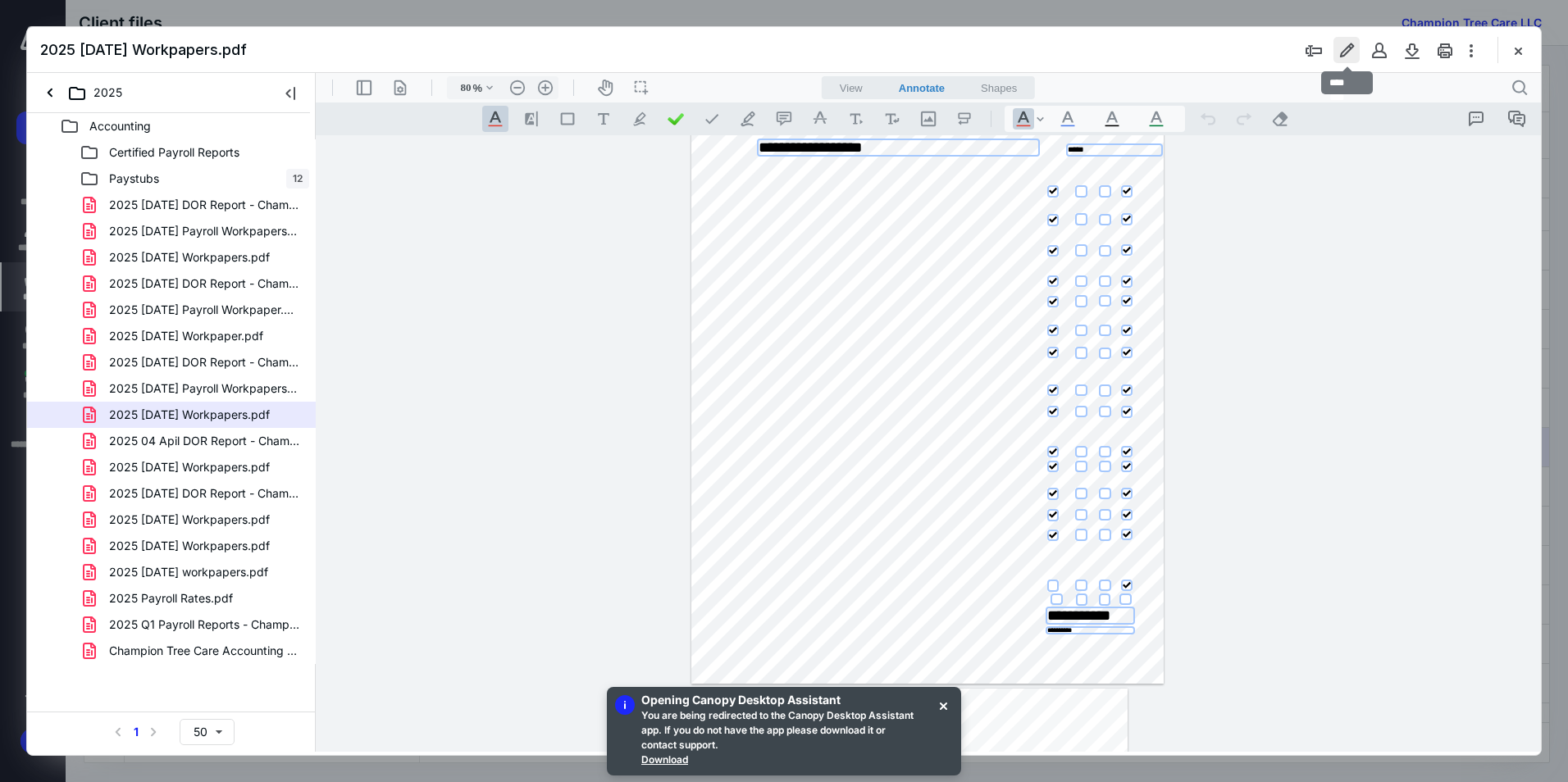 click at bounding box center (1347, 50) 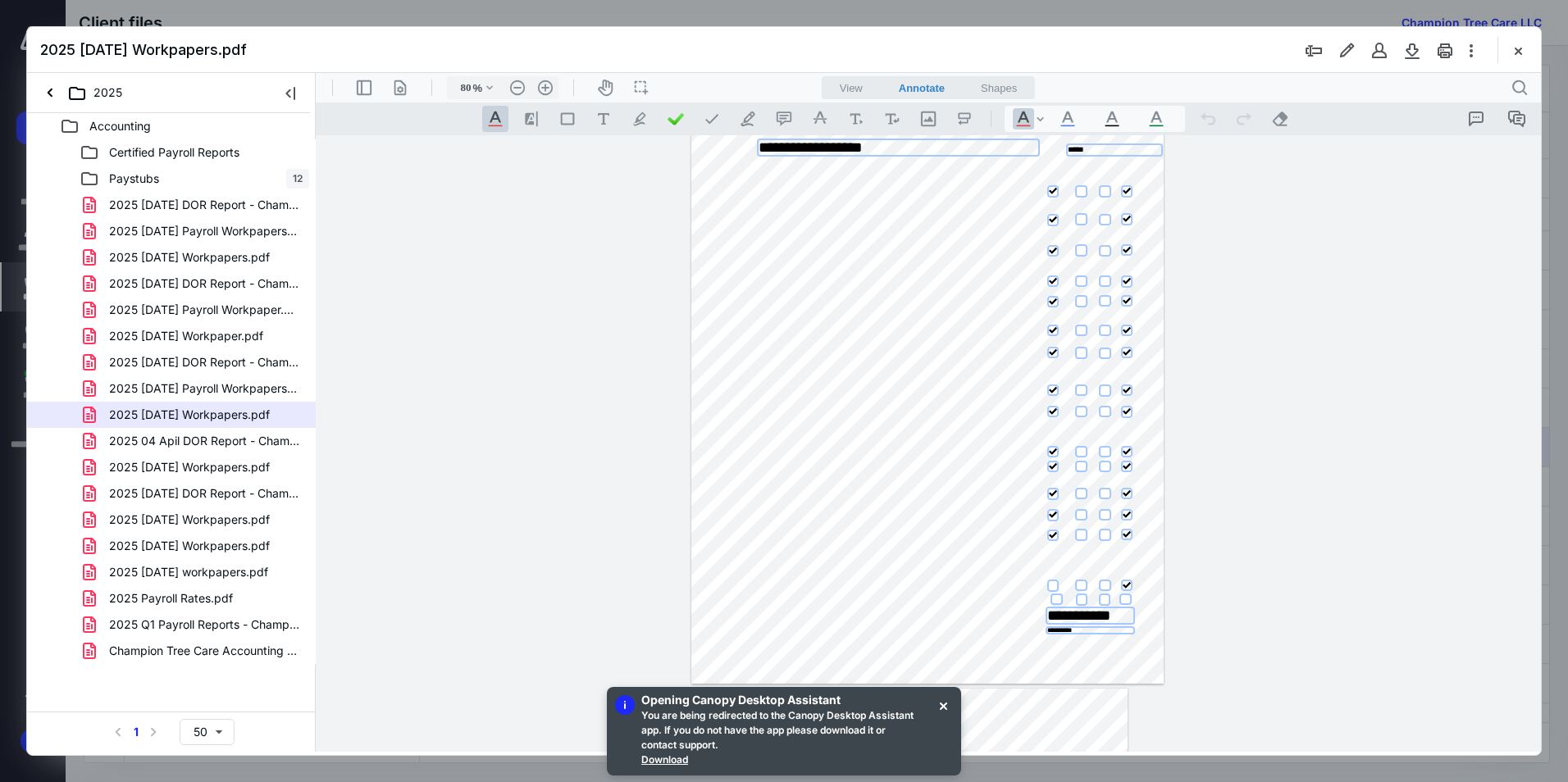 click on "**********" at bounding box center (928, 443) 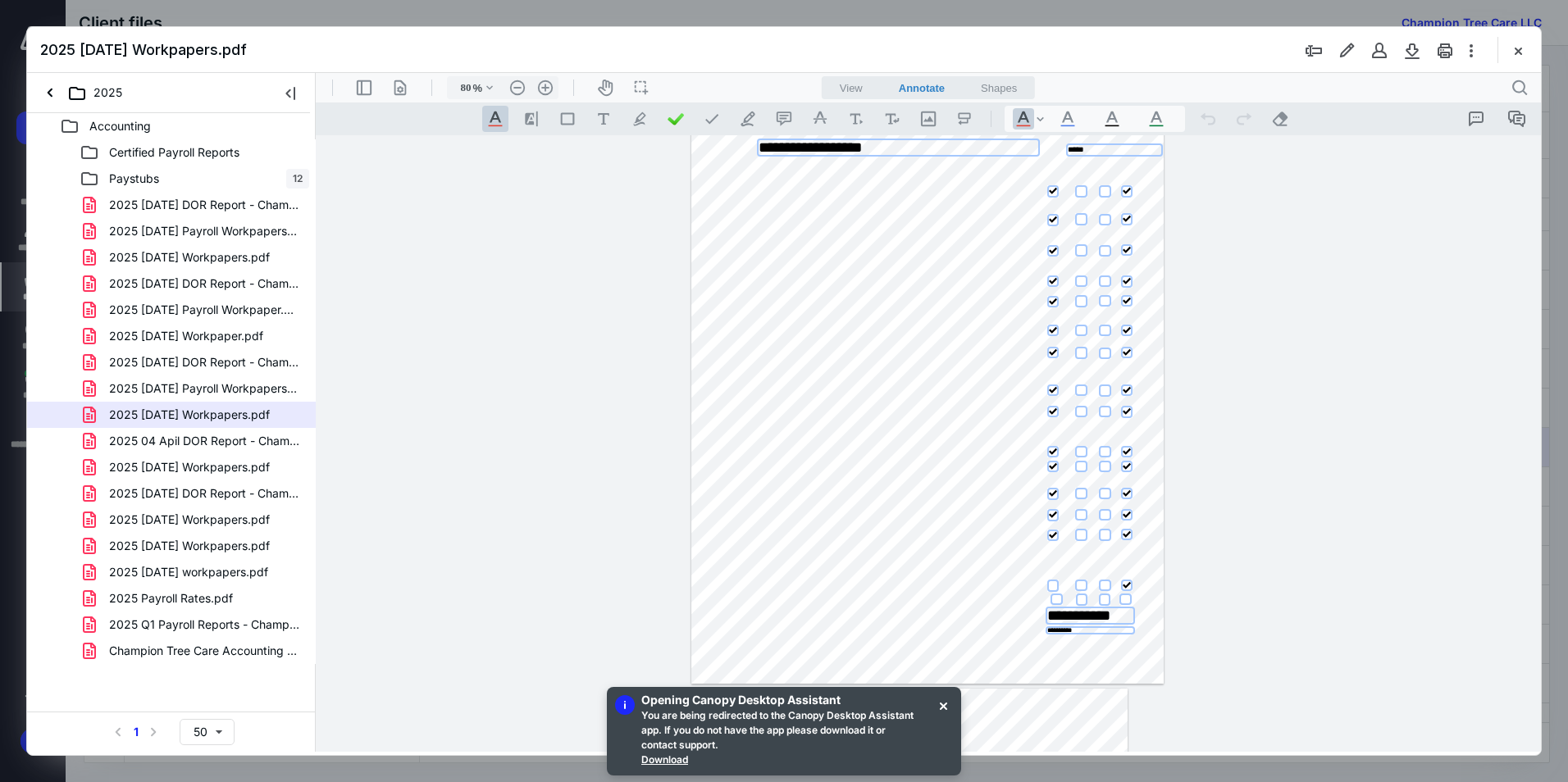 drag, startPoint x: 1517, startPoint y: 43, endPoint x: 1503, endPoint y: 54, distance: 17.804494 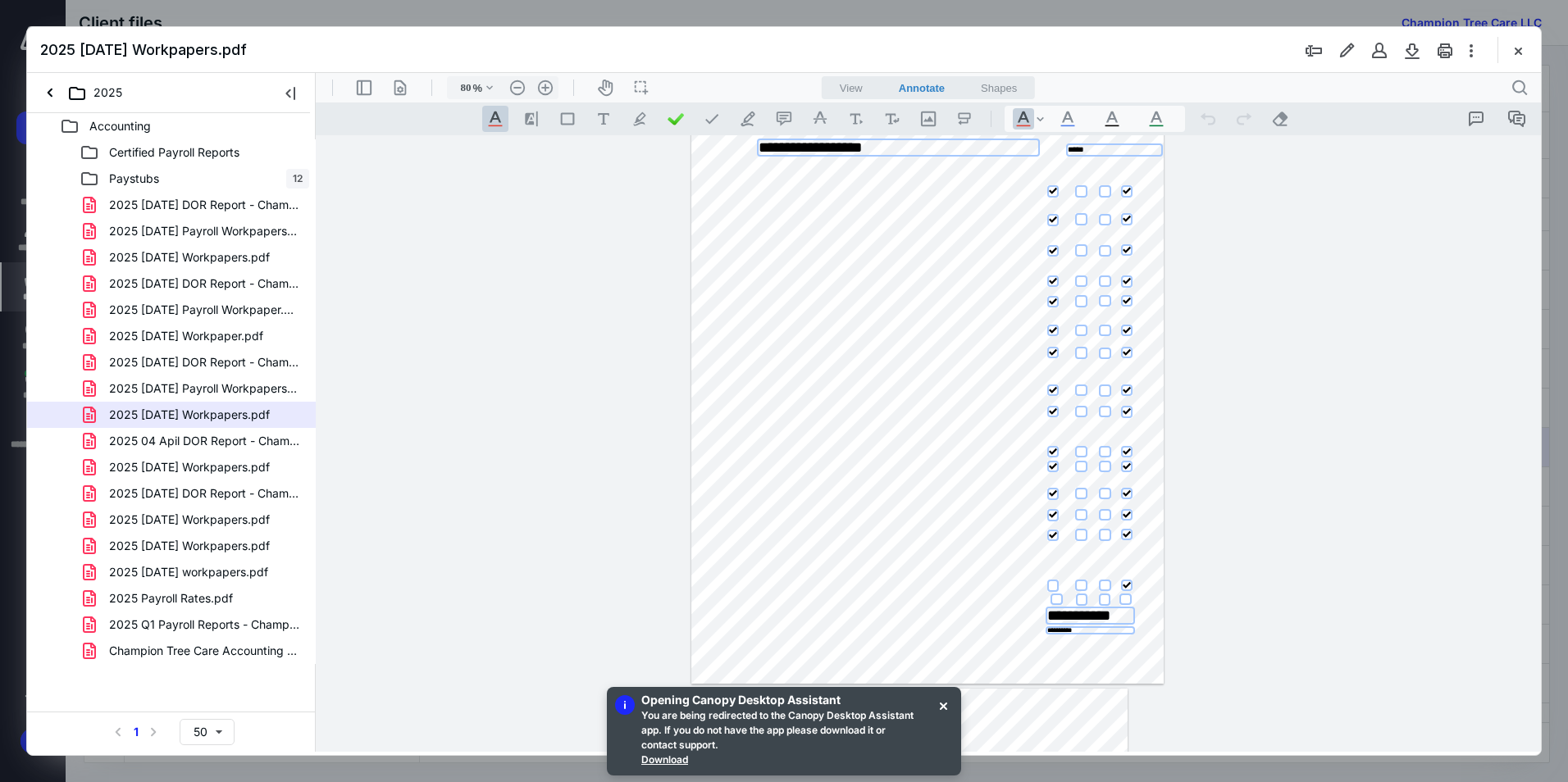click at bounding box center [1518, 50] 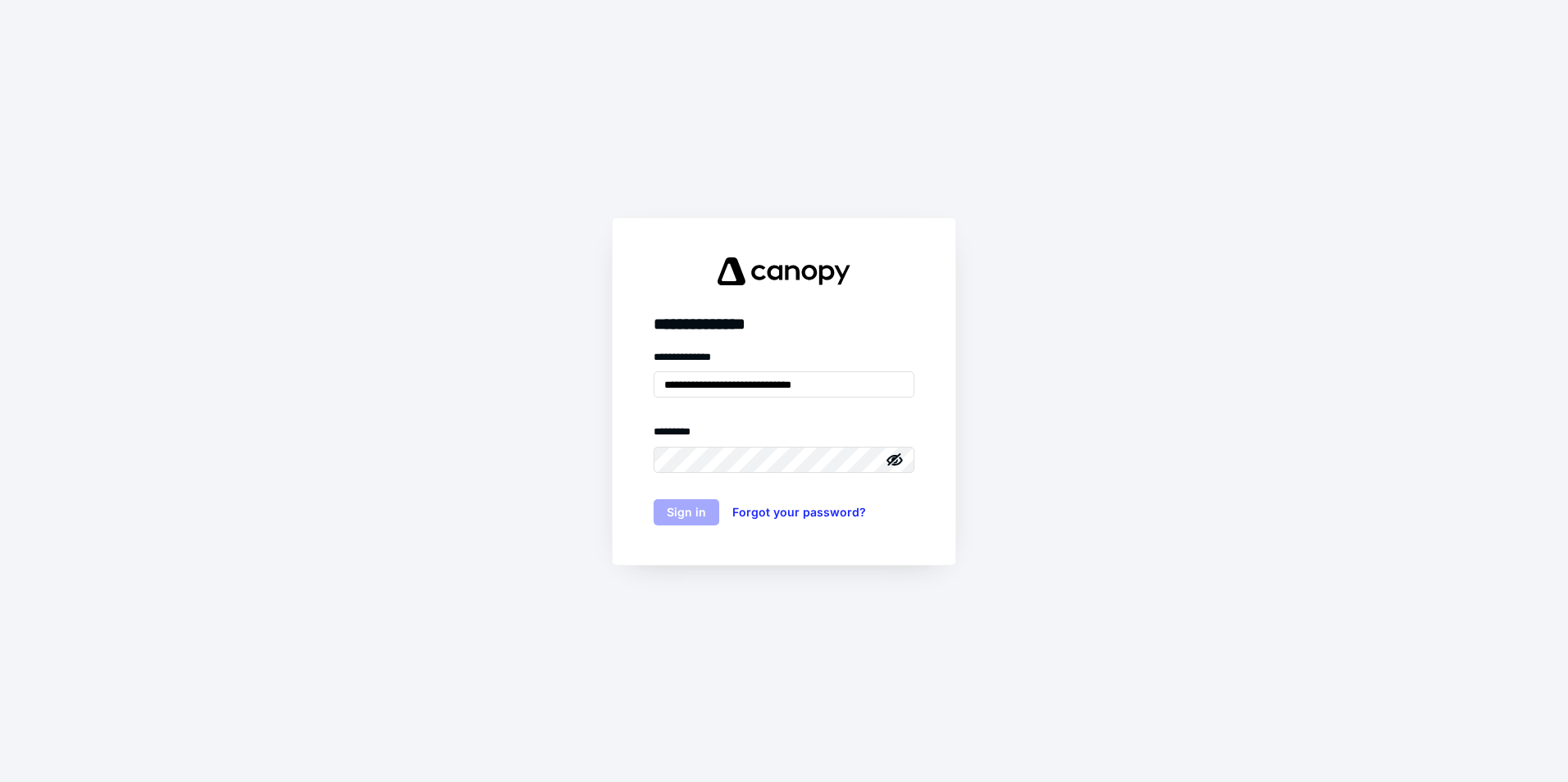scroll, scrollTop: 0, scrollLeft: 0, axis: both 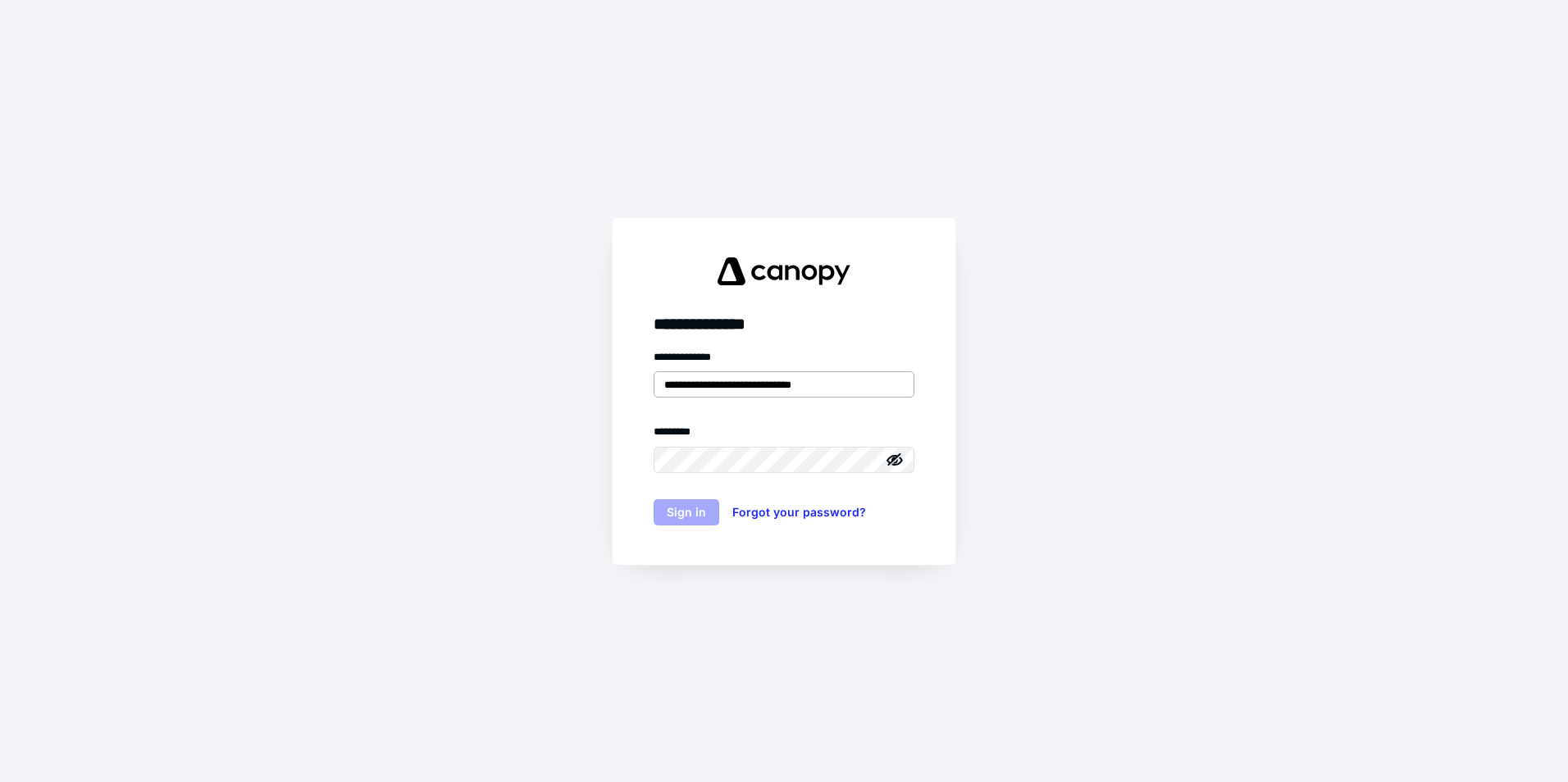drag, startPoint x: 694, startPoint y: 519, endPoint x: 789, endPoint y: 391, distance: 159.40201 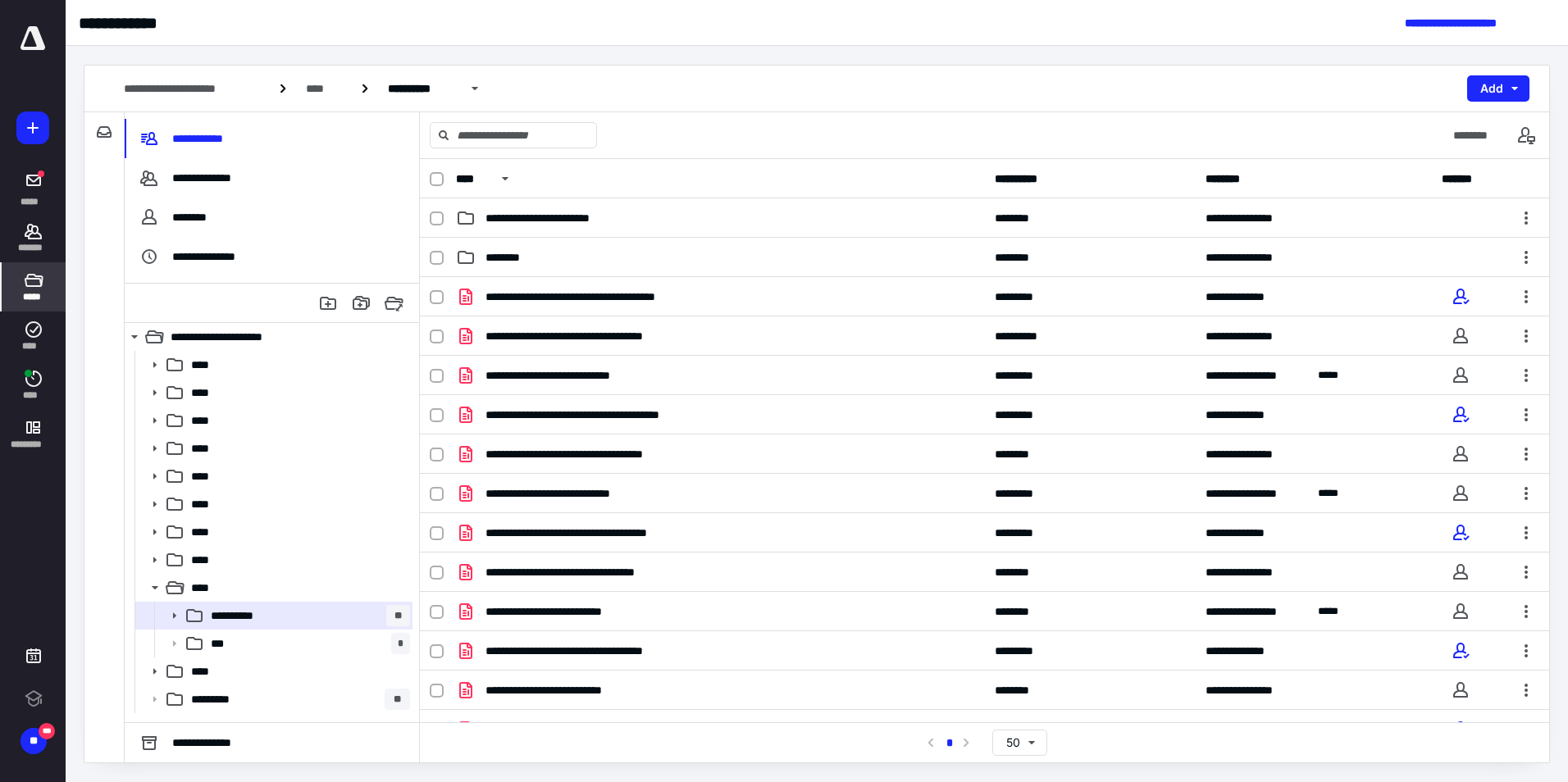 scroll, scrollTop: 0, scrollLeft: 0, axis: both 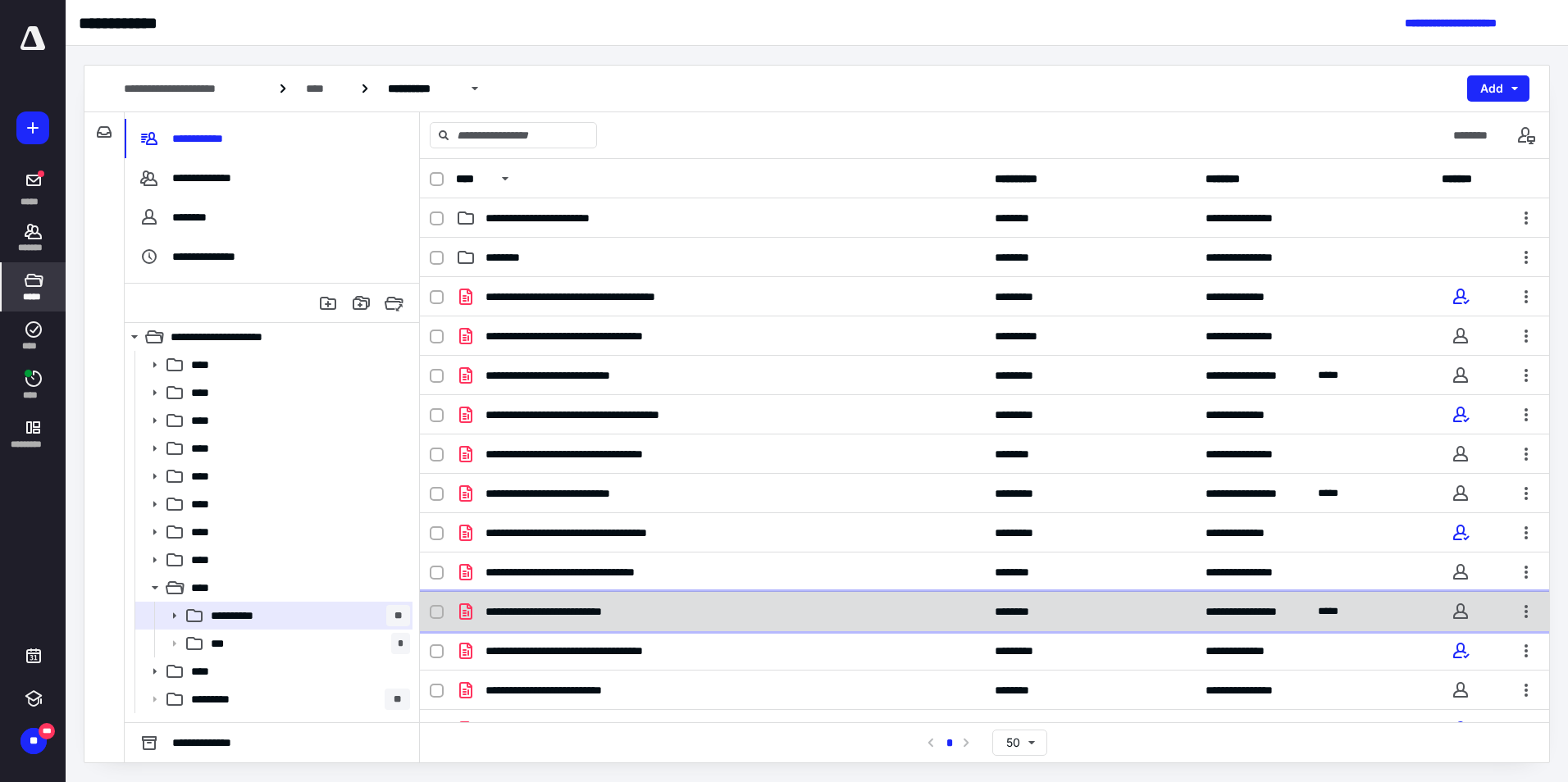 click on "**********" at bounding box center (572, 612) 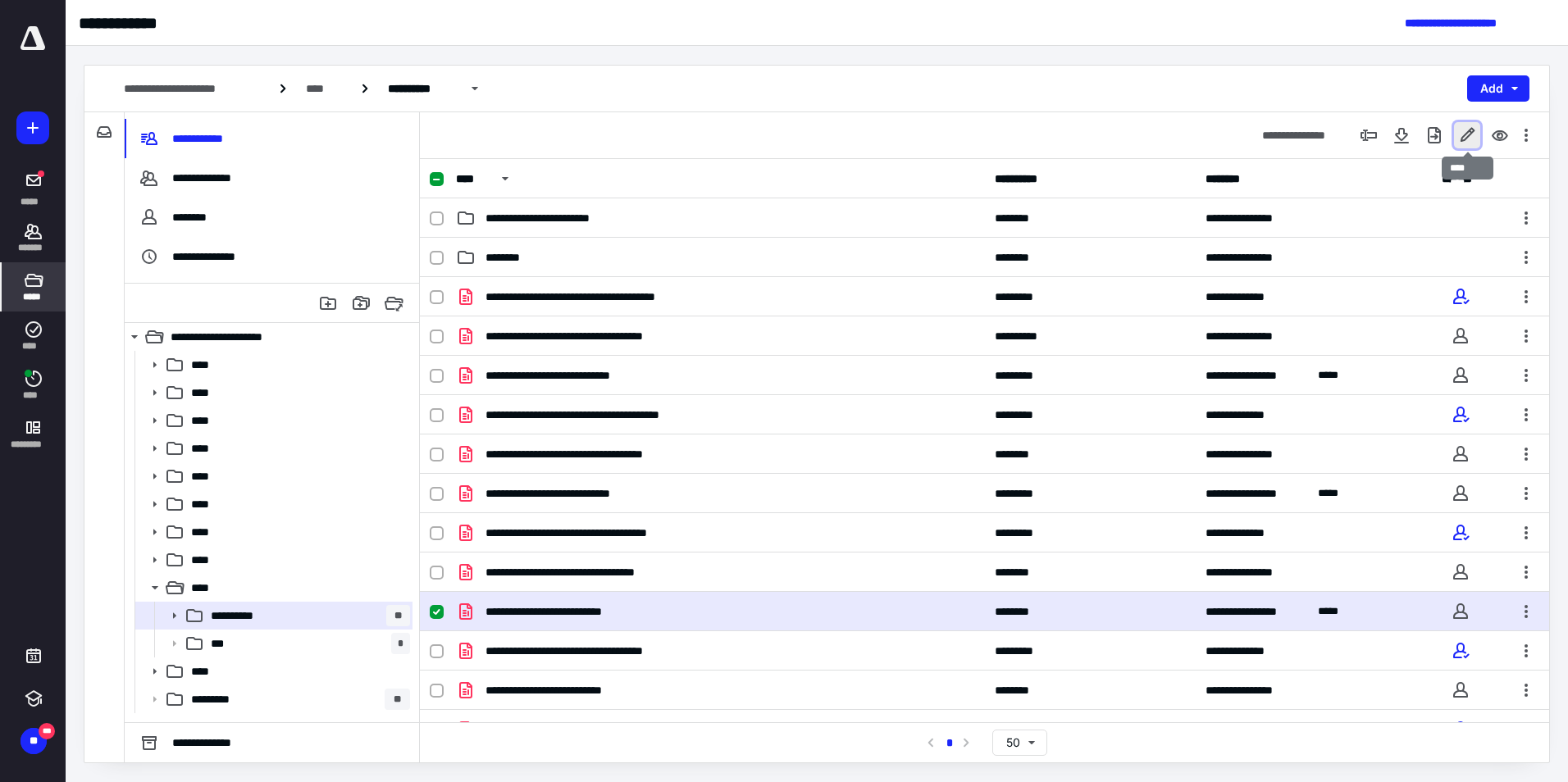 click at bounding box center [1467, 135] 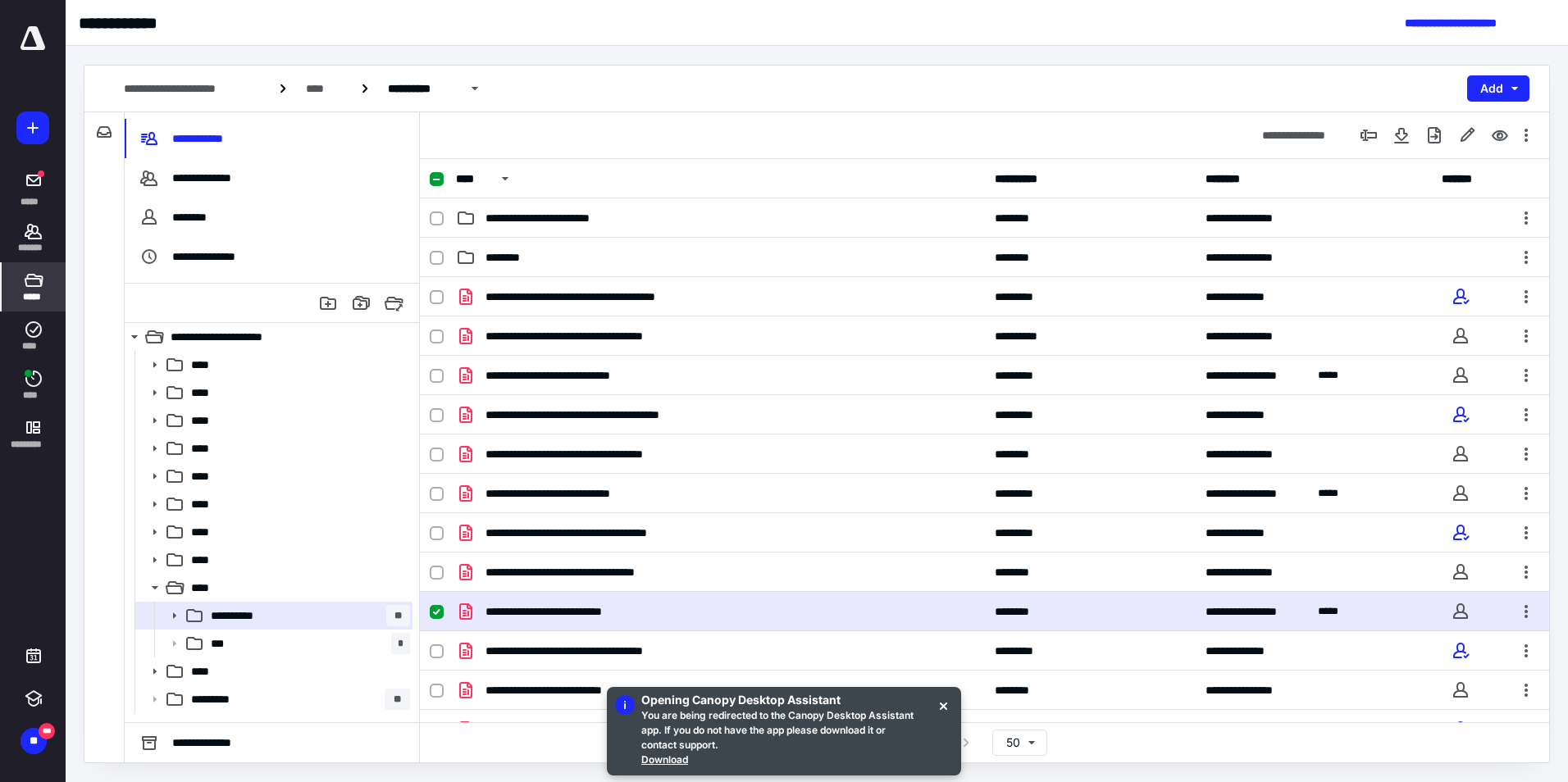 click on "********" at bounding box center [1091, 612] 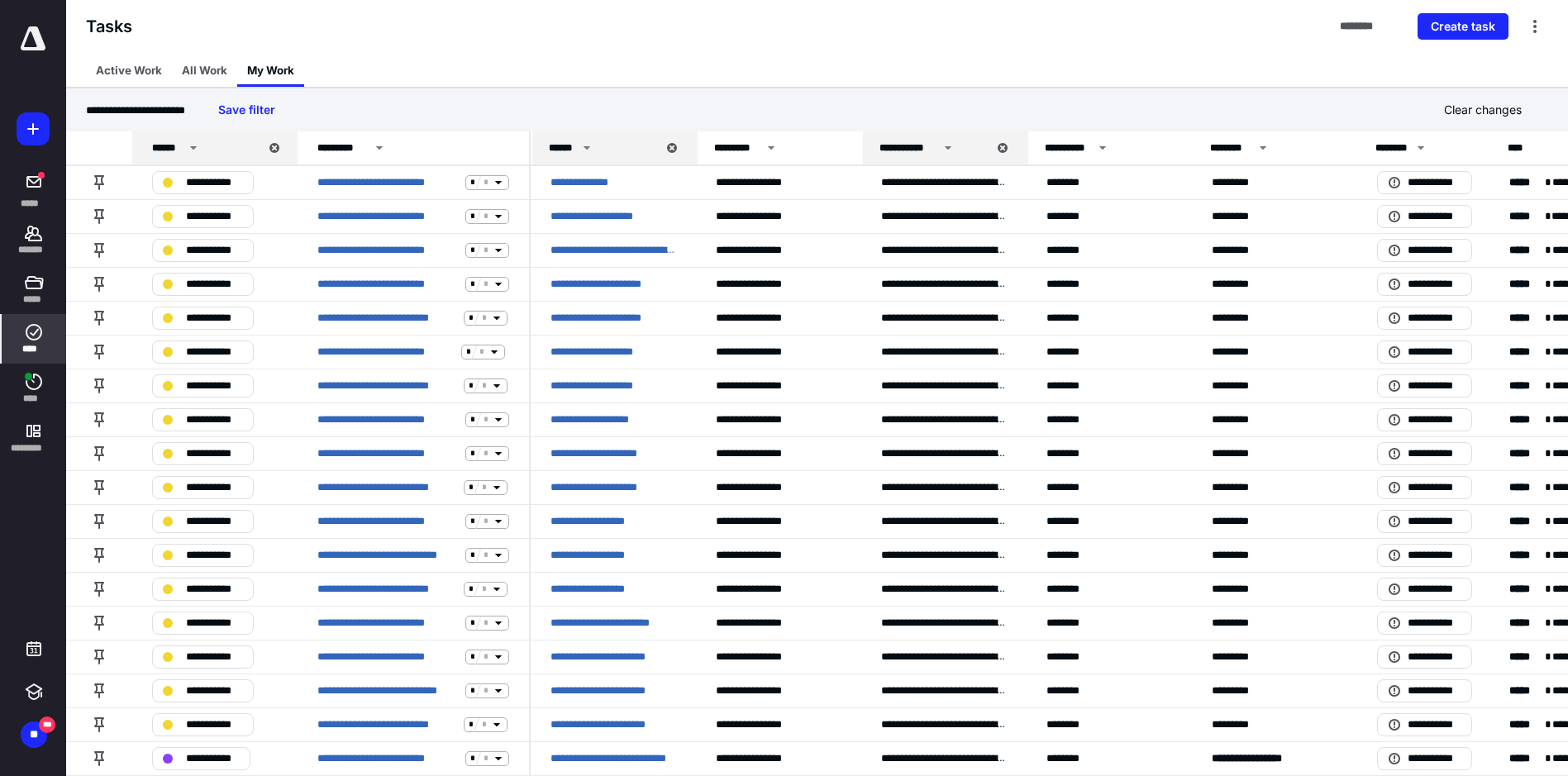 scroll, scrollTop: 0, scrollLeft: 0, axis: both 